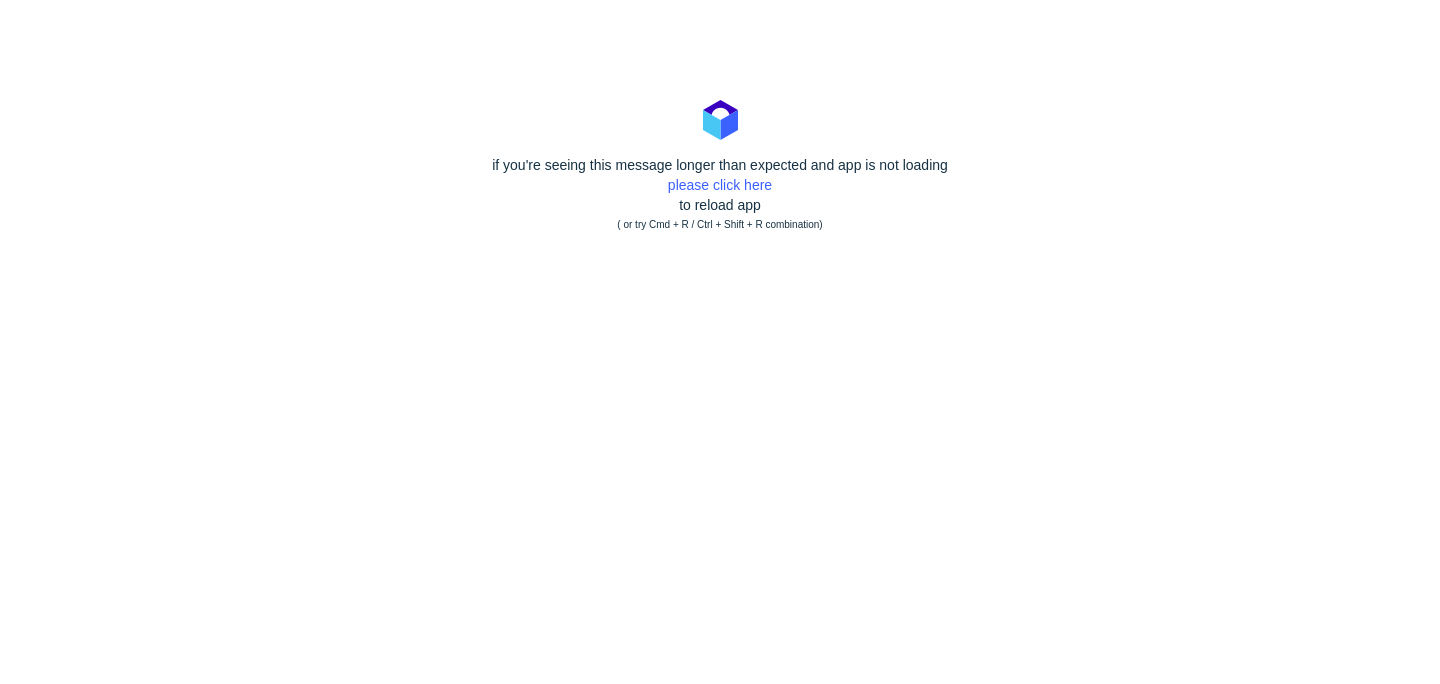scroll, scrollTop: 0, scrollLeft: 0, axis: both 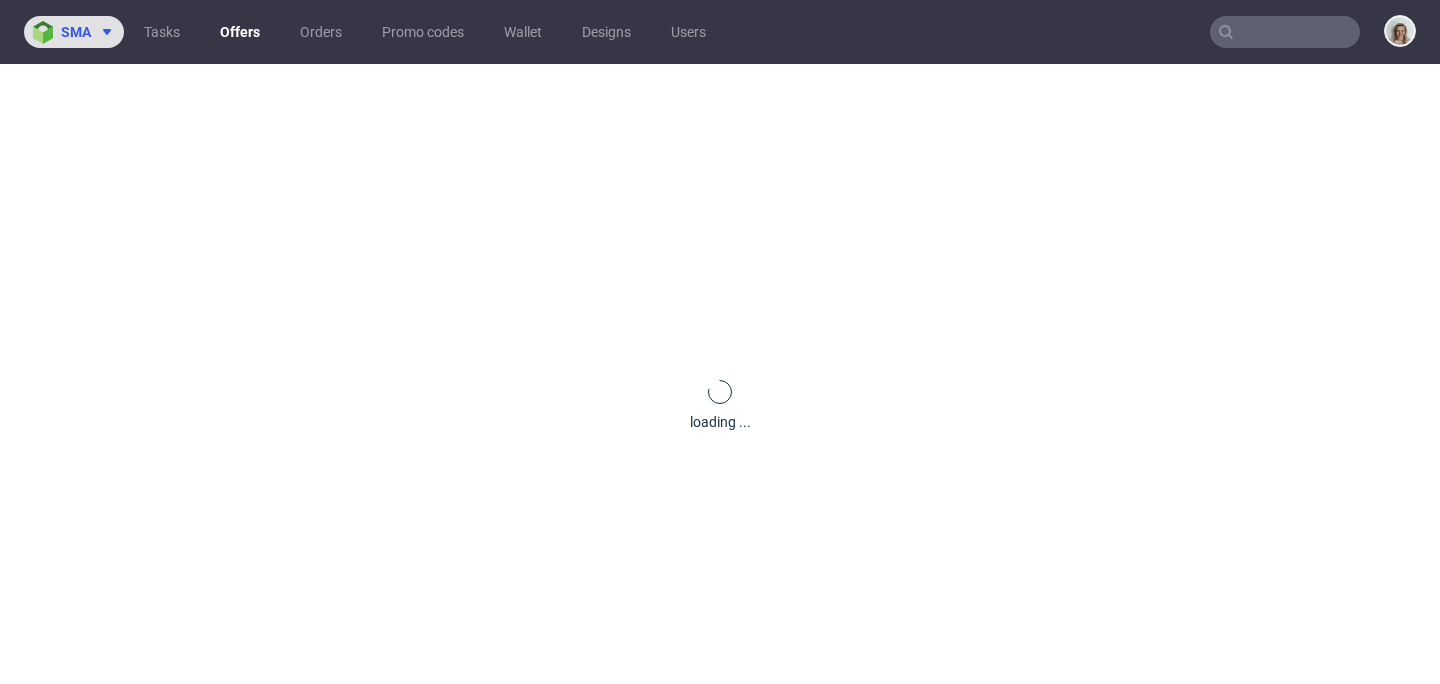 click on "sma" at bounding box center [76, 32] 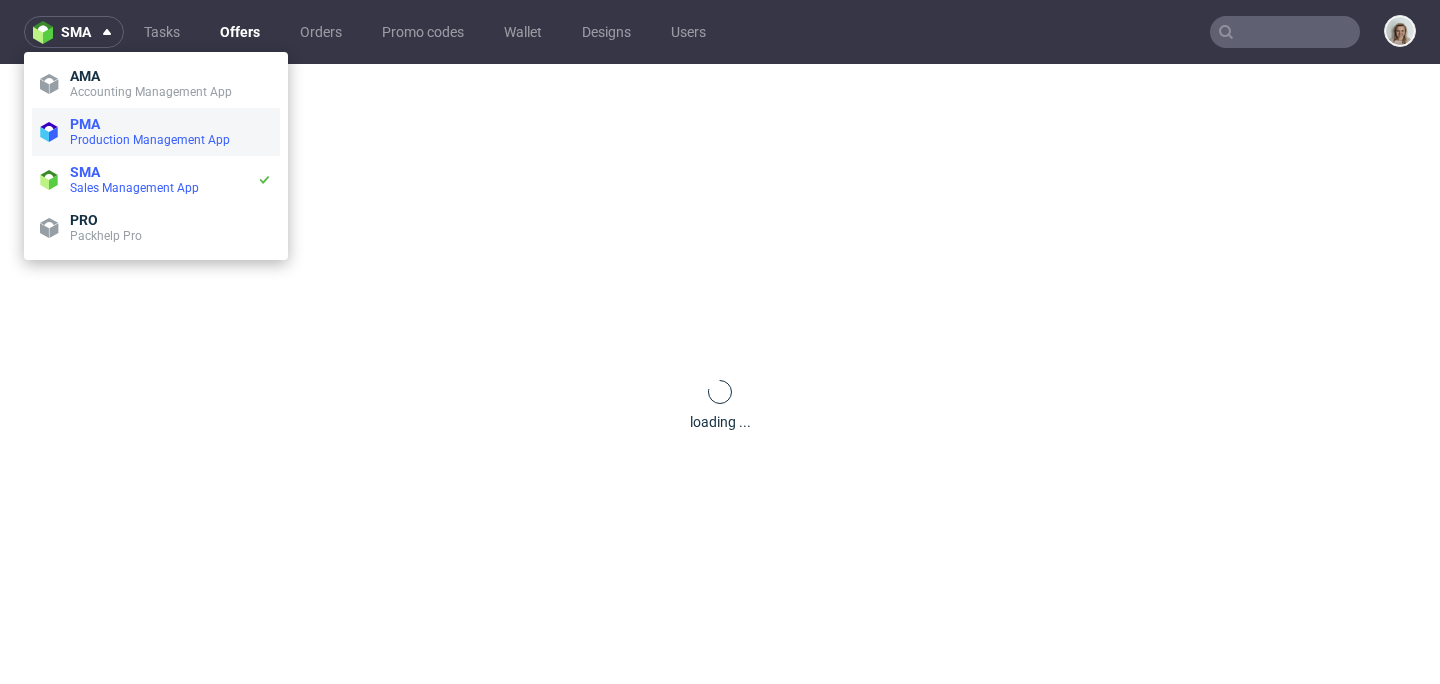 click on "Production Management App" at bounding box center [171, 140] 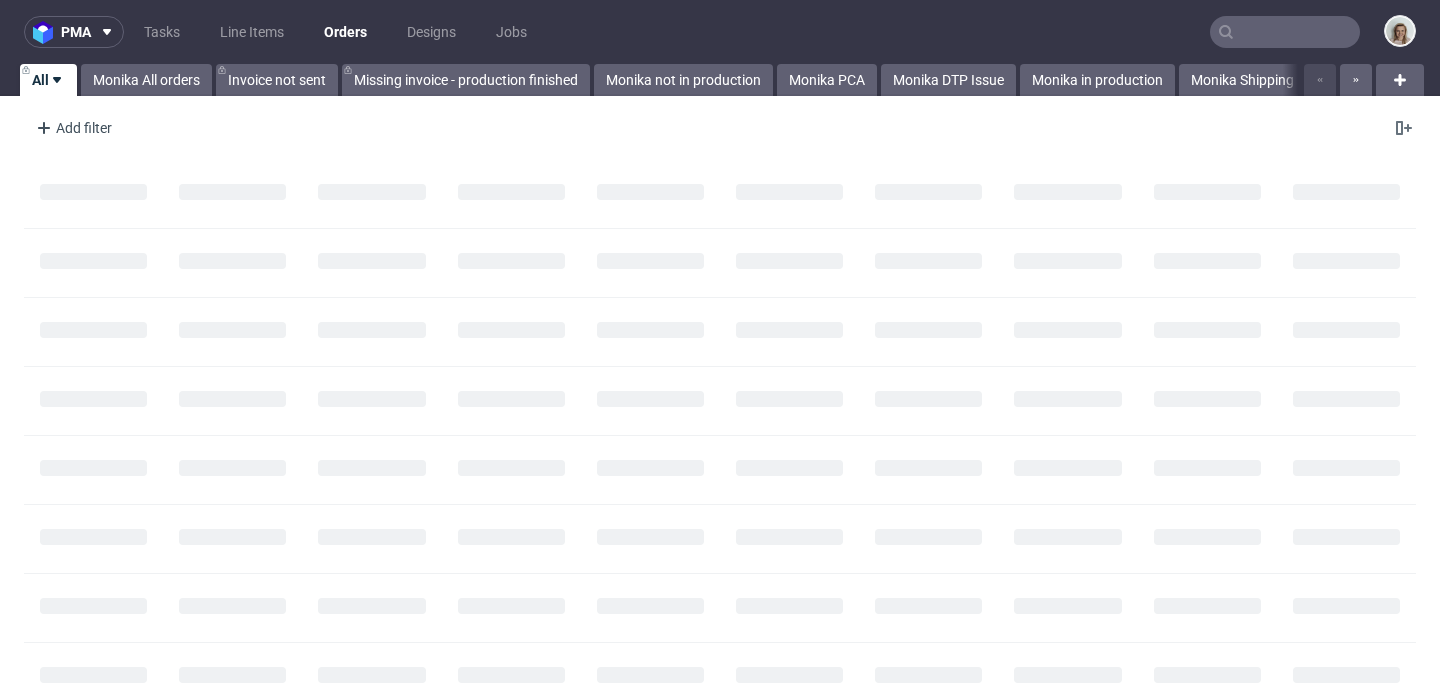 click at bounding box center (1285, 32) 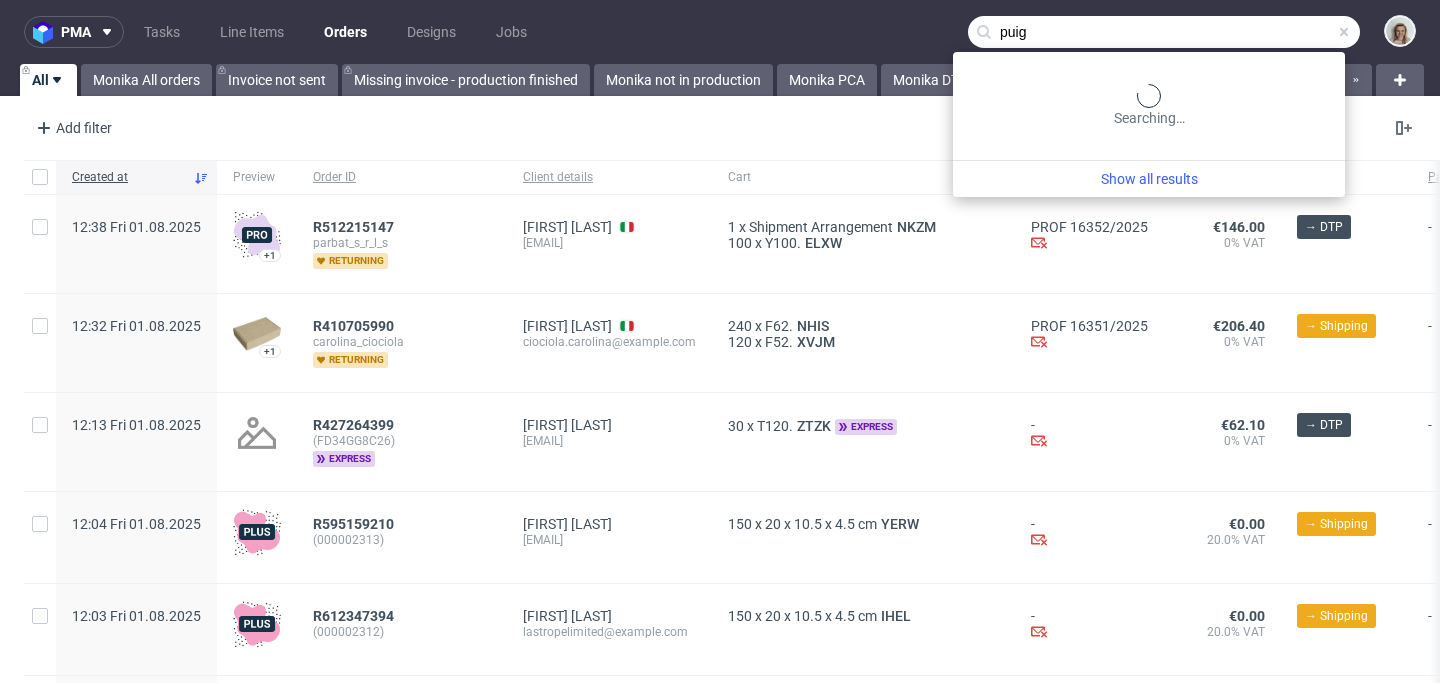 type on "puig" 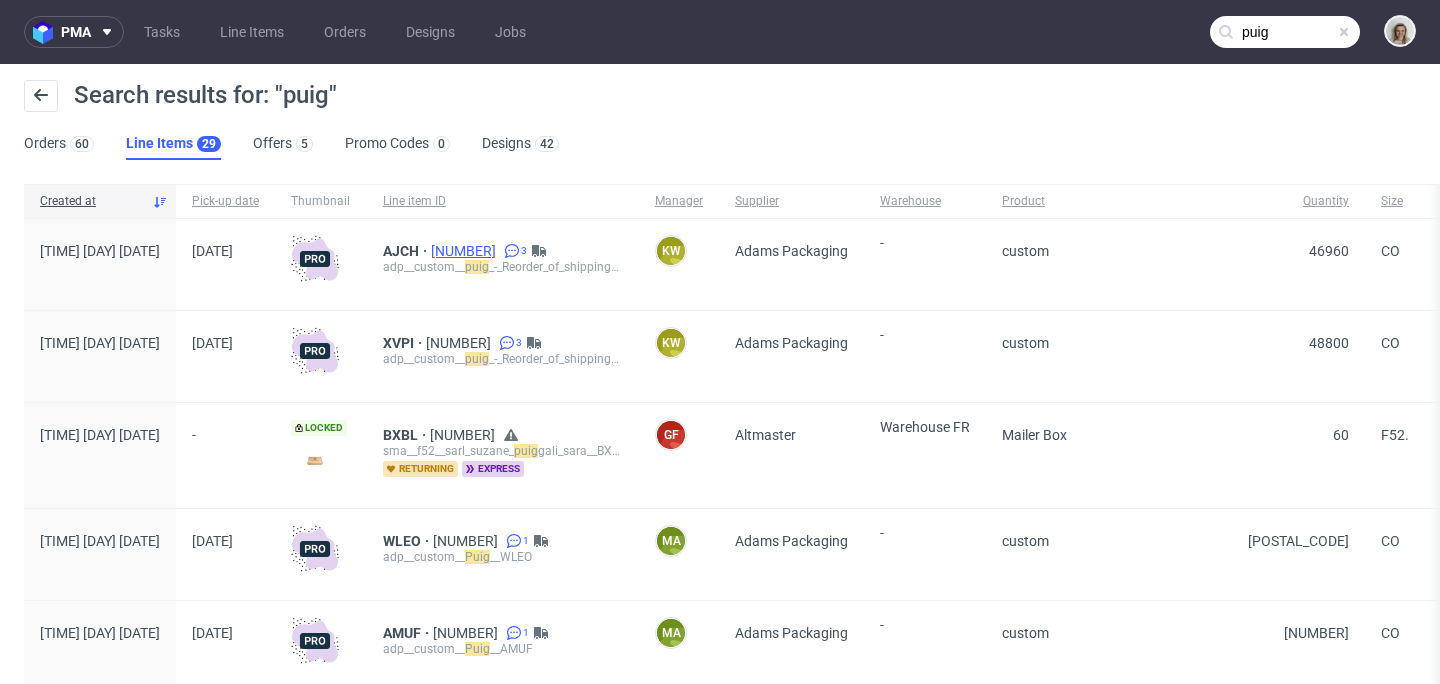 click on "[NUMBER]" at bounding box center [465, 251] 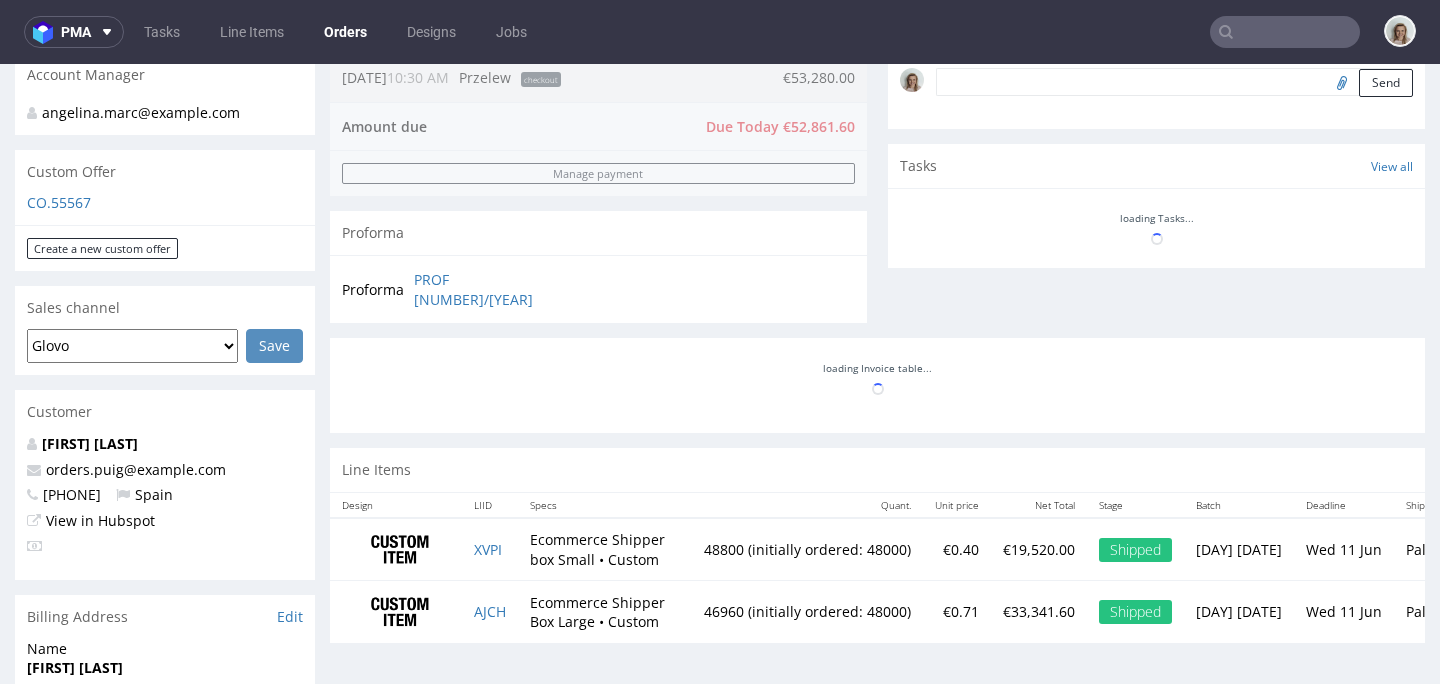 scroll, scrollTop: 664, scrollLeft: 0, axis: vertical 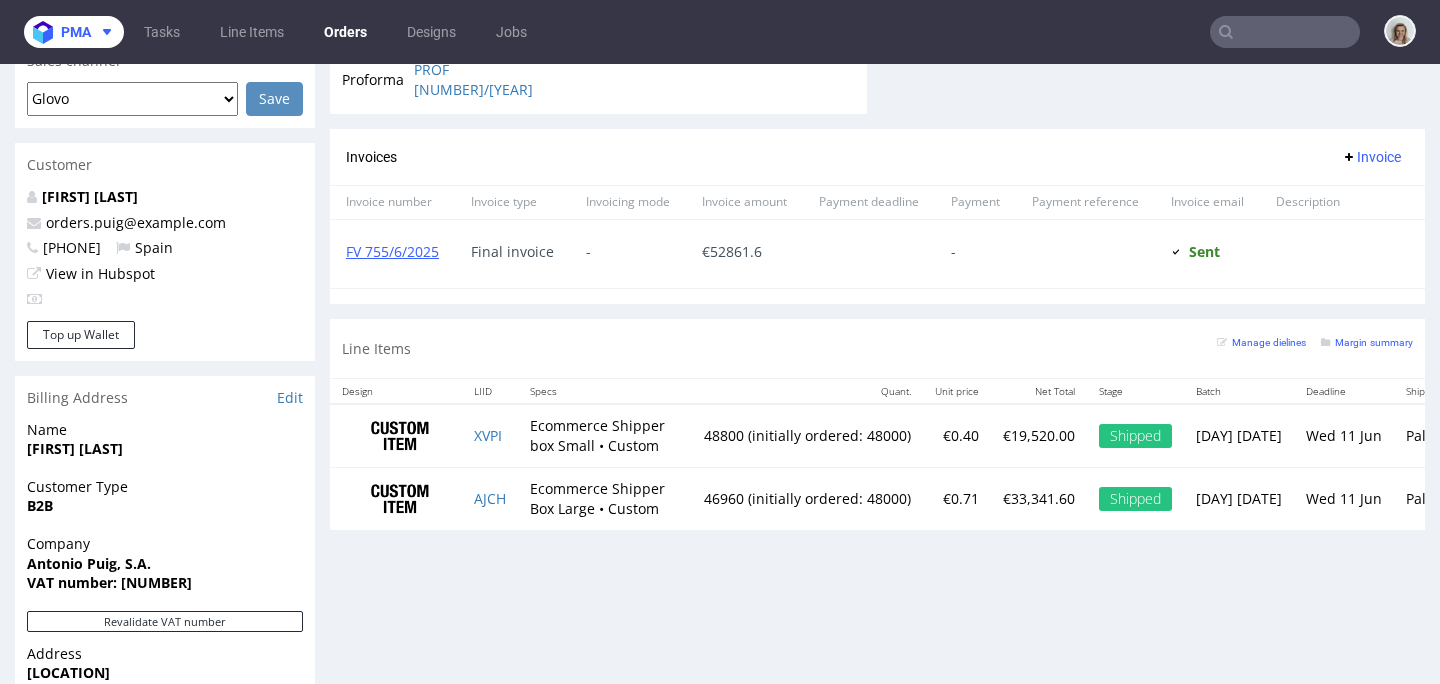 drag, startPoint x: 88, startPoint y: 31, endPoint x: 96, endPoint y: 50, distance: 20.615528 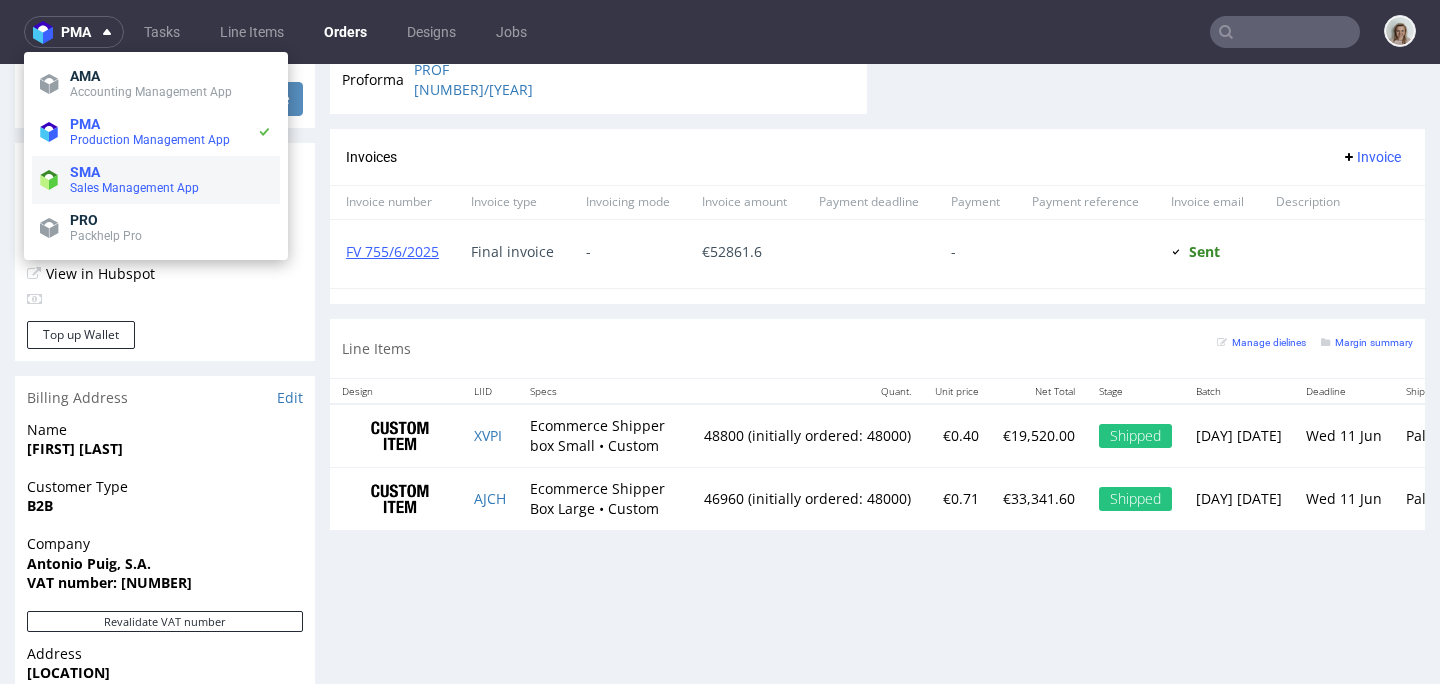 click on "SMA" at bounding box center (171, 172) 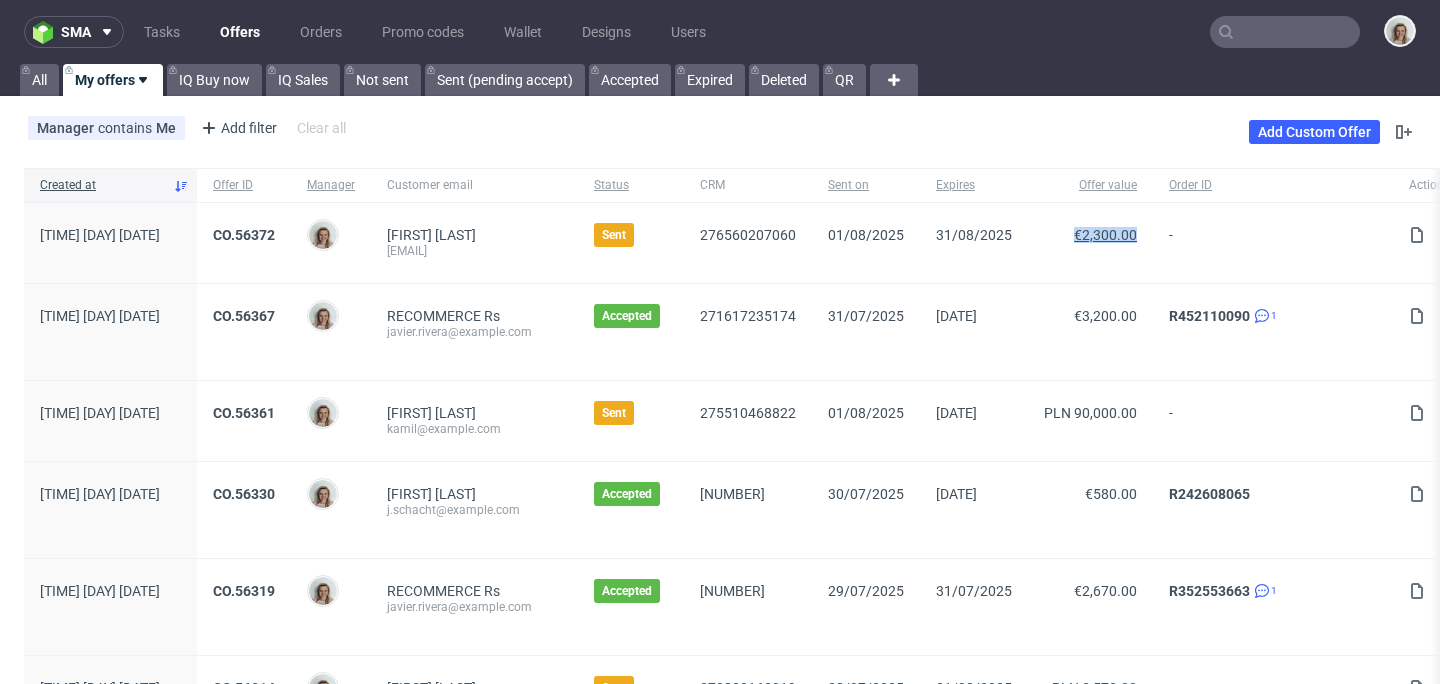 drag, startPoint x: 1131, startPoint y: 230, endPoint x: 1083, endPoint y: 232, distance: 48.04165 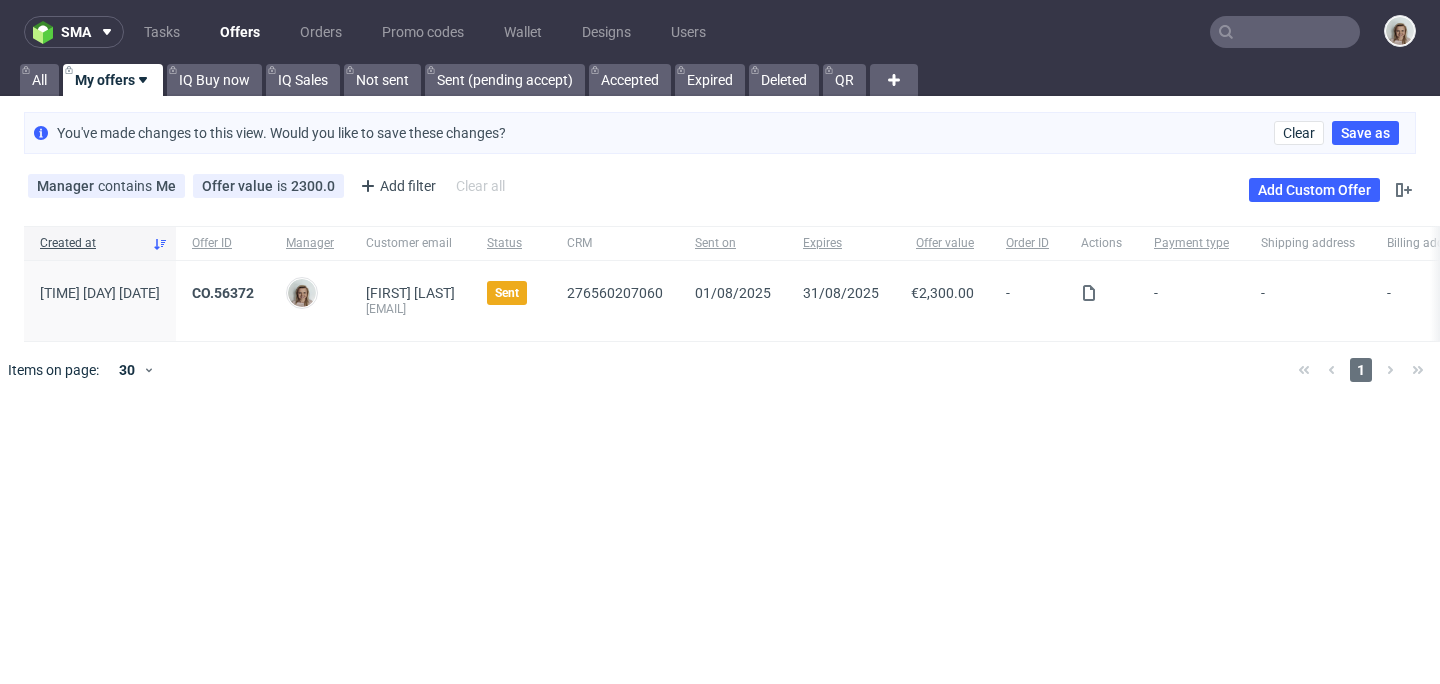copy on "€2,300.00" 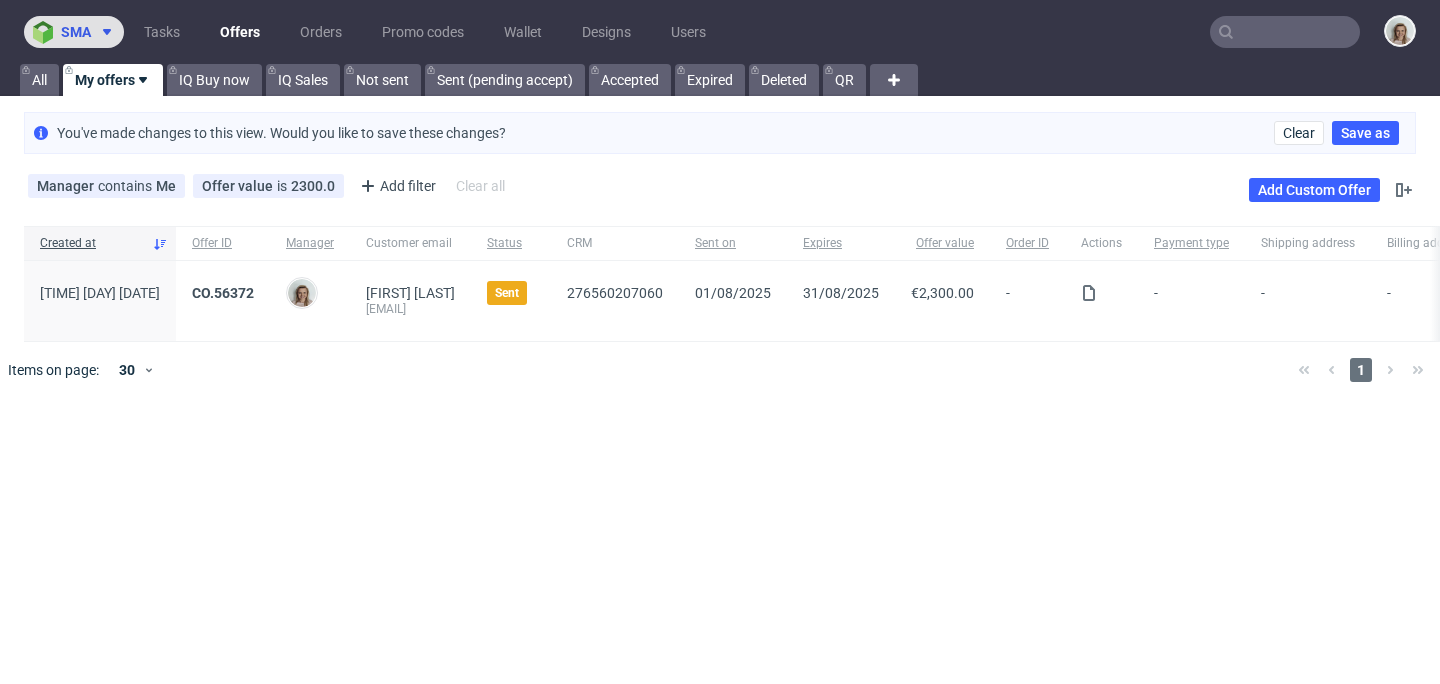 click at bounding box center (47, 32) 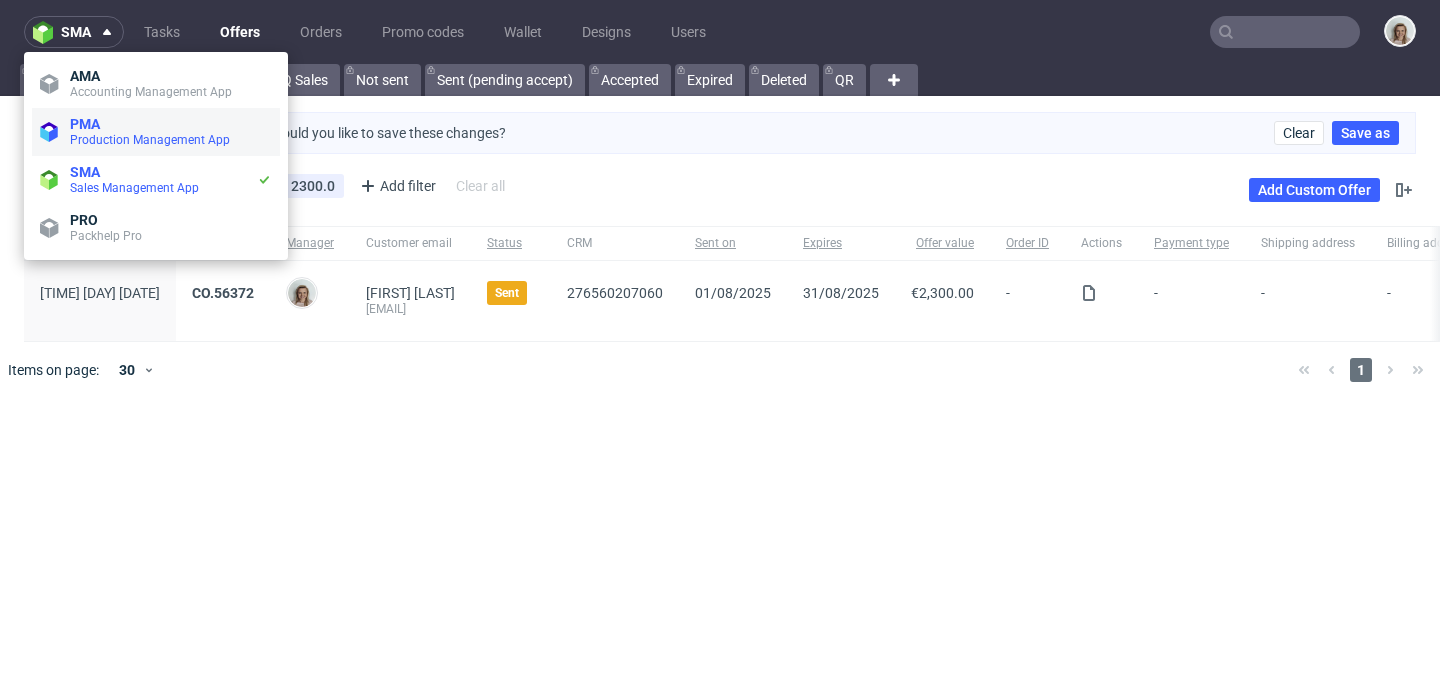 click on "PMA" at bounding box center (171, 124) 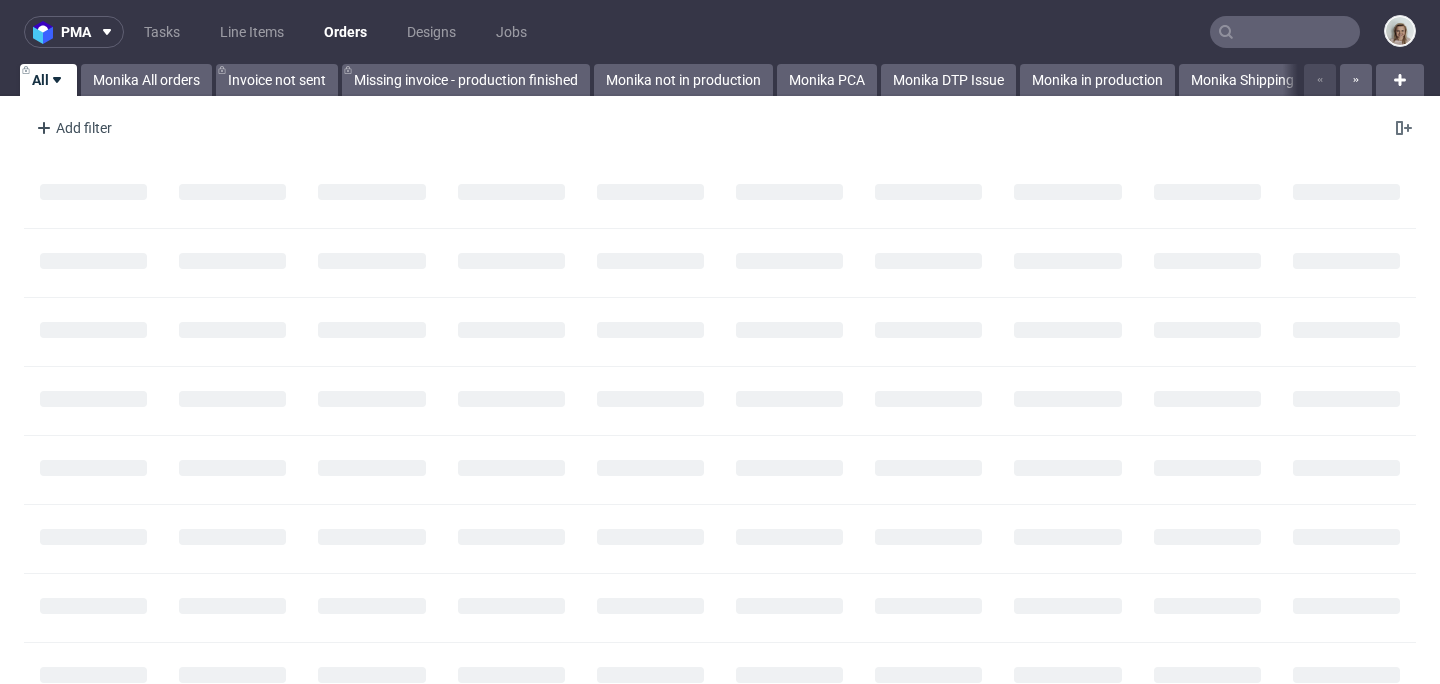 click on "pma Tasks Line Items Orders Designs Jobs" at bounding box center [720, 32] 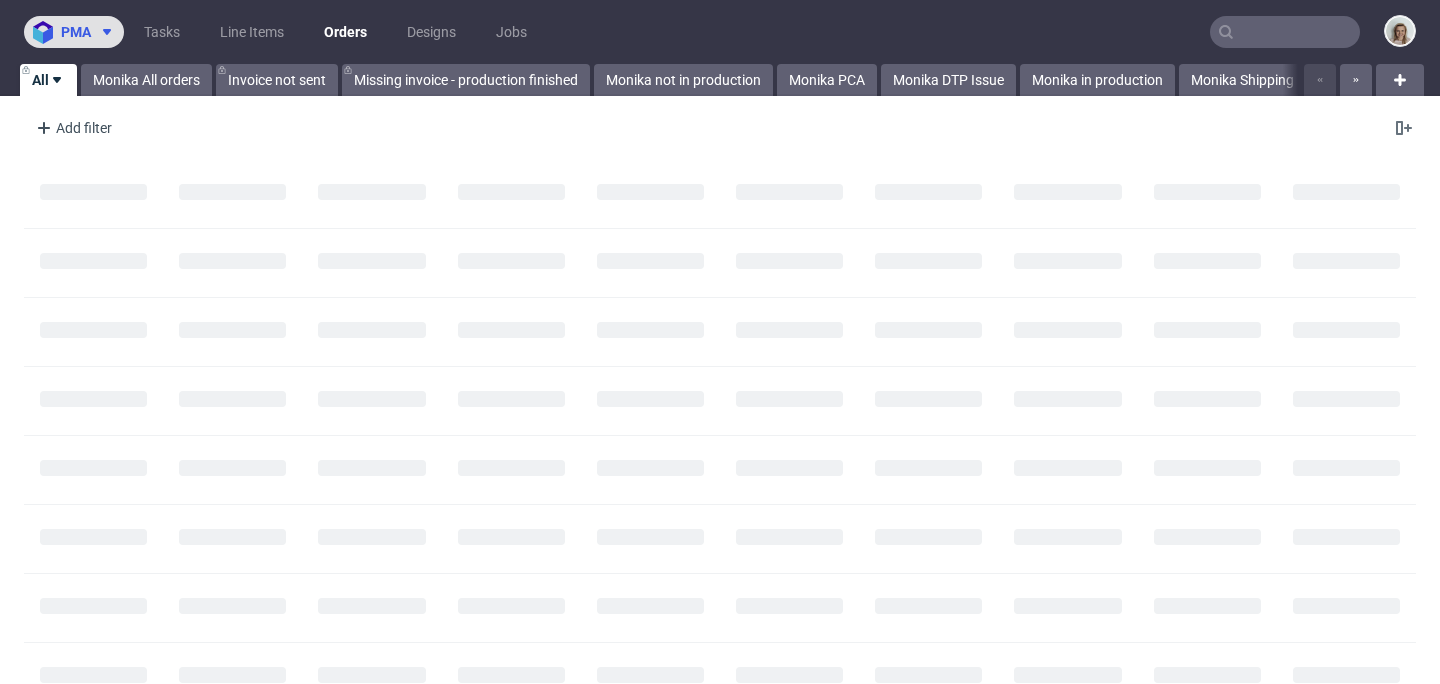 click on "pma" at bounding box center (74, 32) 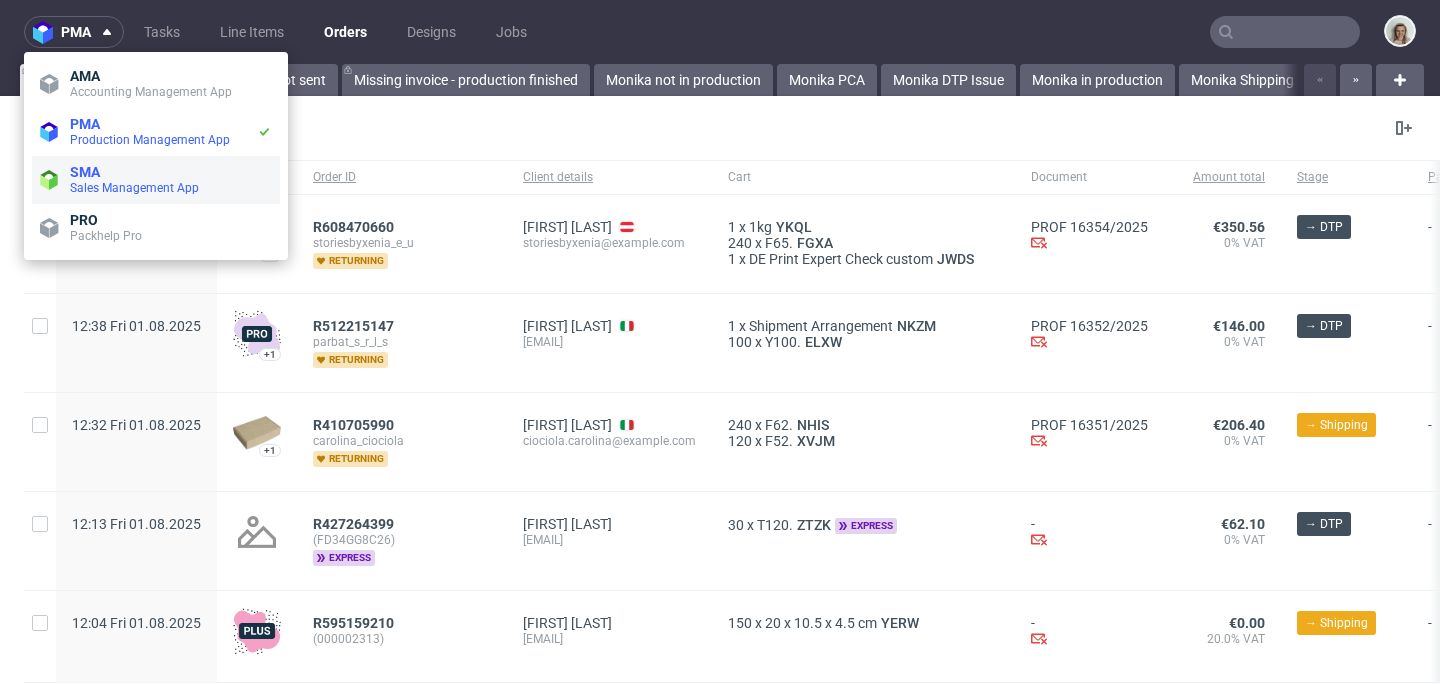 click on "Sales Management App" at bounding box center [134, 188] 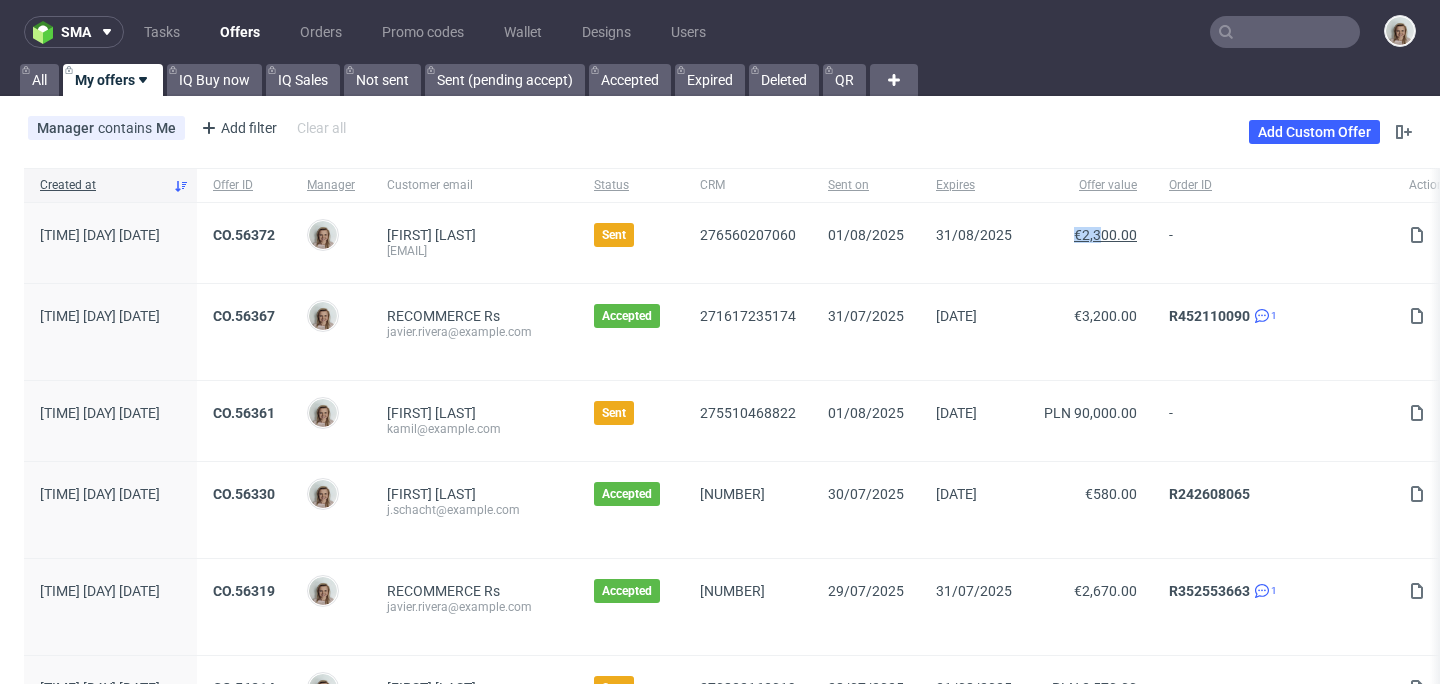 drag, startPoint x: 1083, startPoint y: 239, endPoint x: 1107, endPoint y: 236, distance: 24.186773 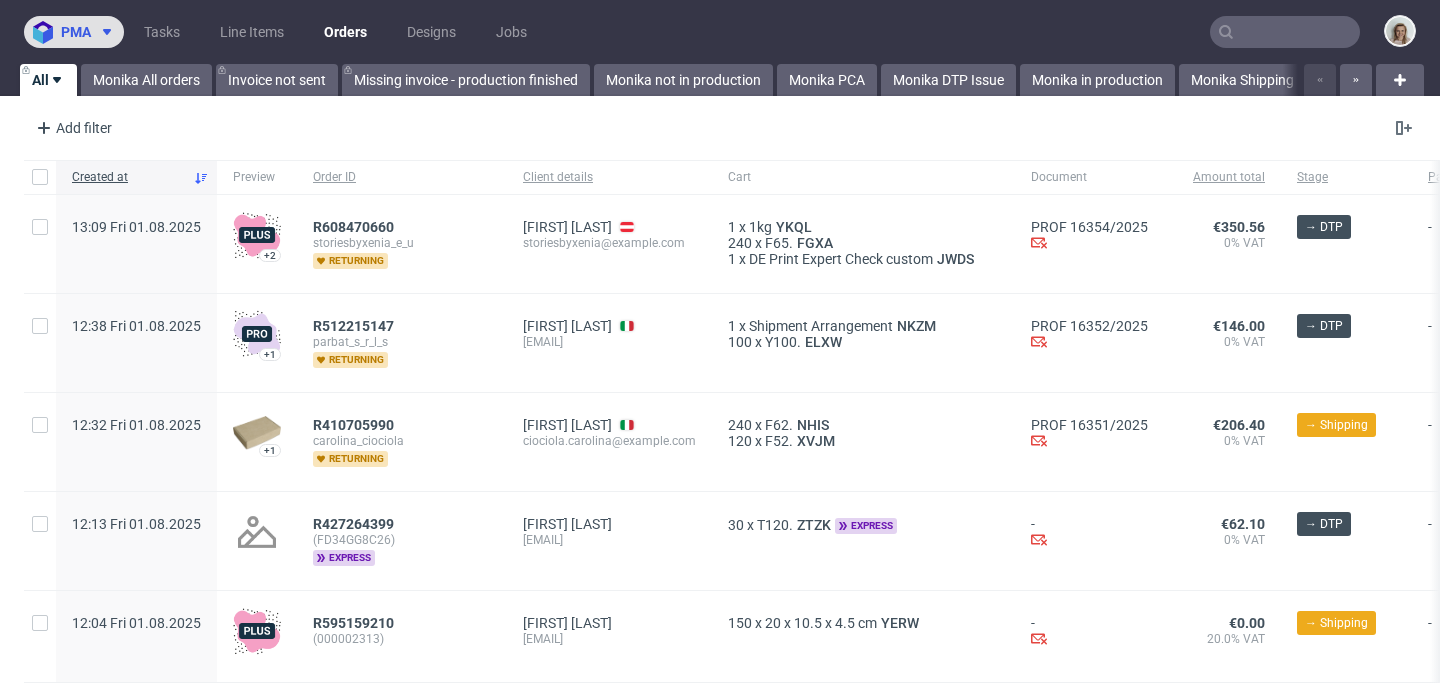 click on "pma" at bounding box center (74, 32) 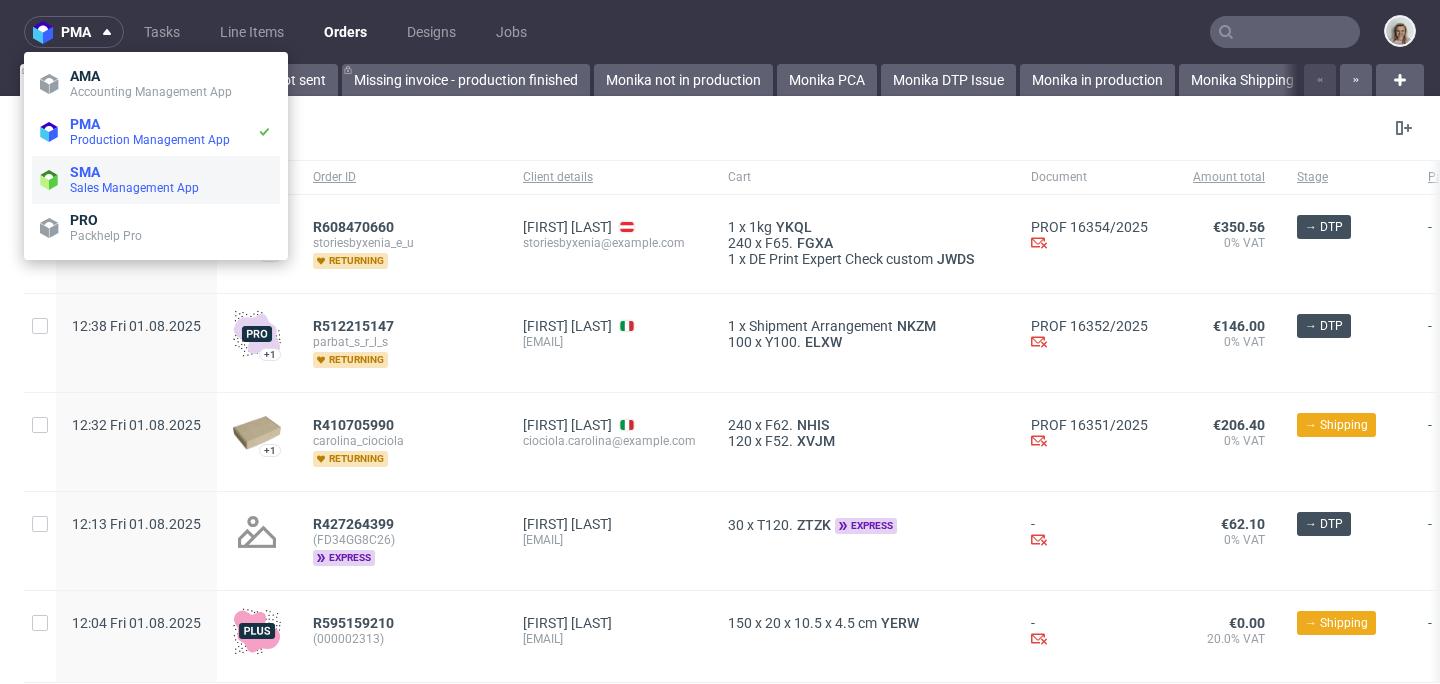 click on "SMA" at bounding box center (171, 172) 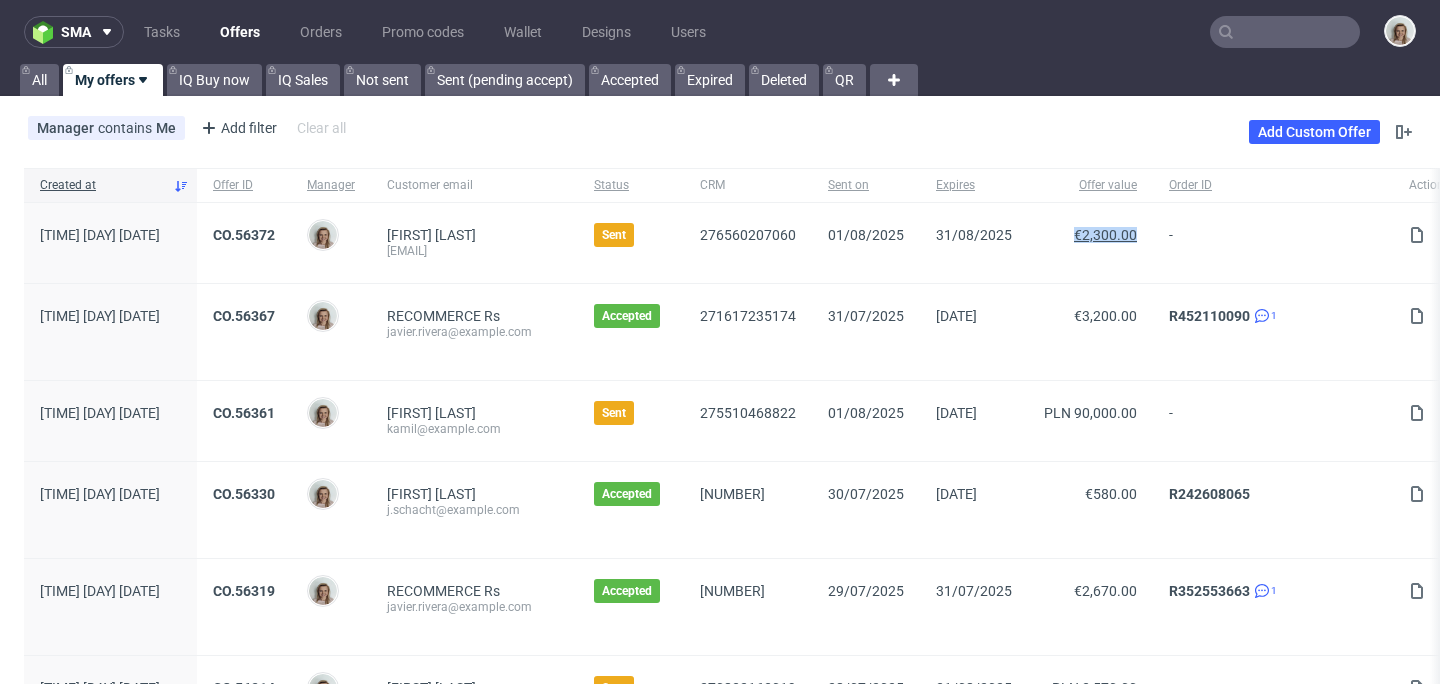 drag, startPoint x: 1080, startPoint y: 234, endPoint x: 1142, endPoint y: 236, distance: 62.03225 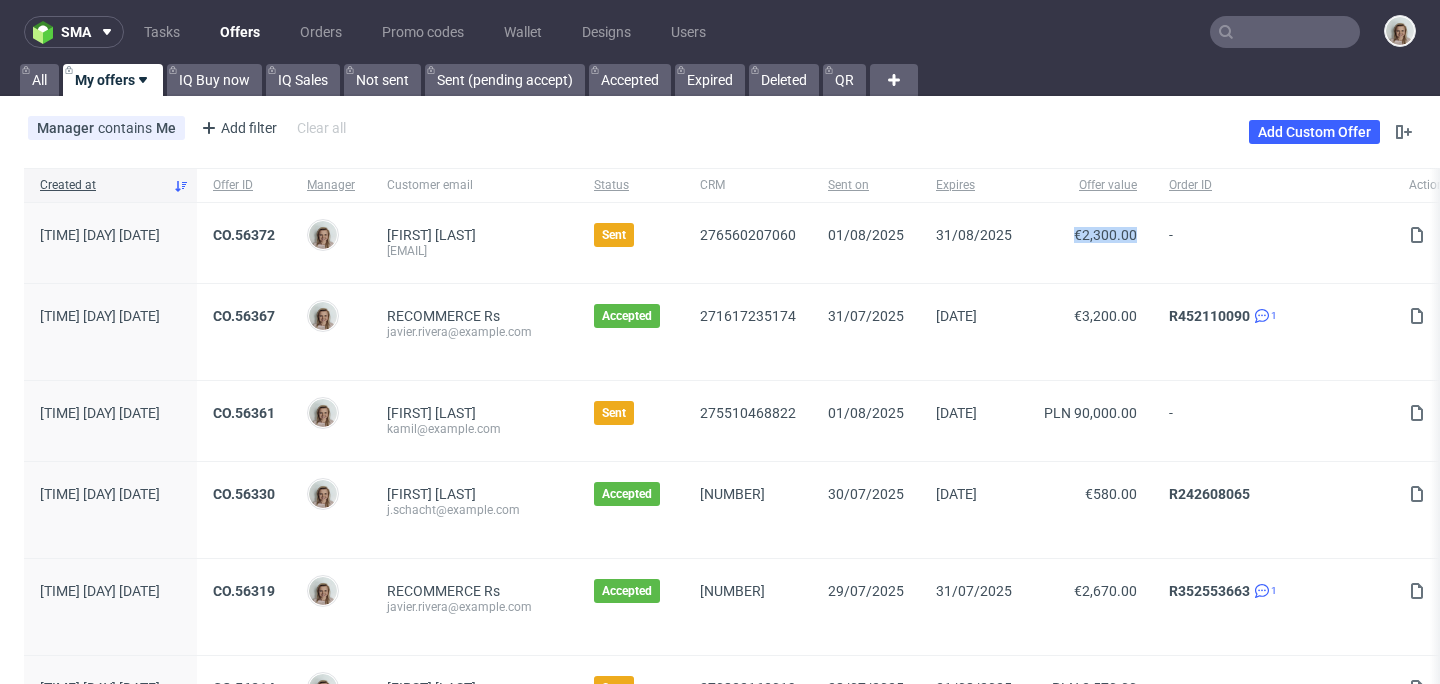 copy on "€2,300.00" 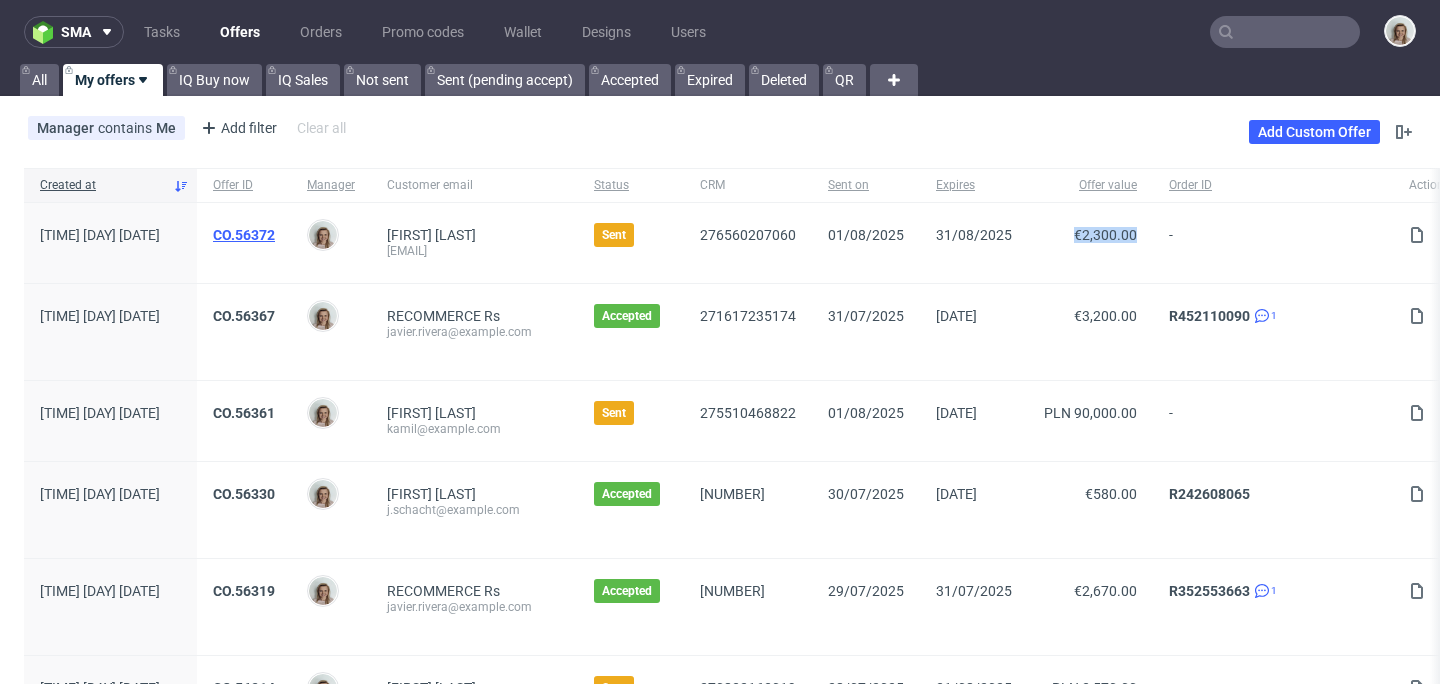 click on "CO.56372" at bounding box center [244, 235] 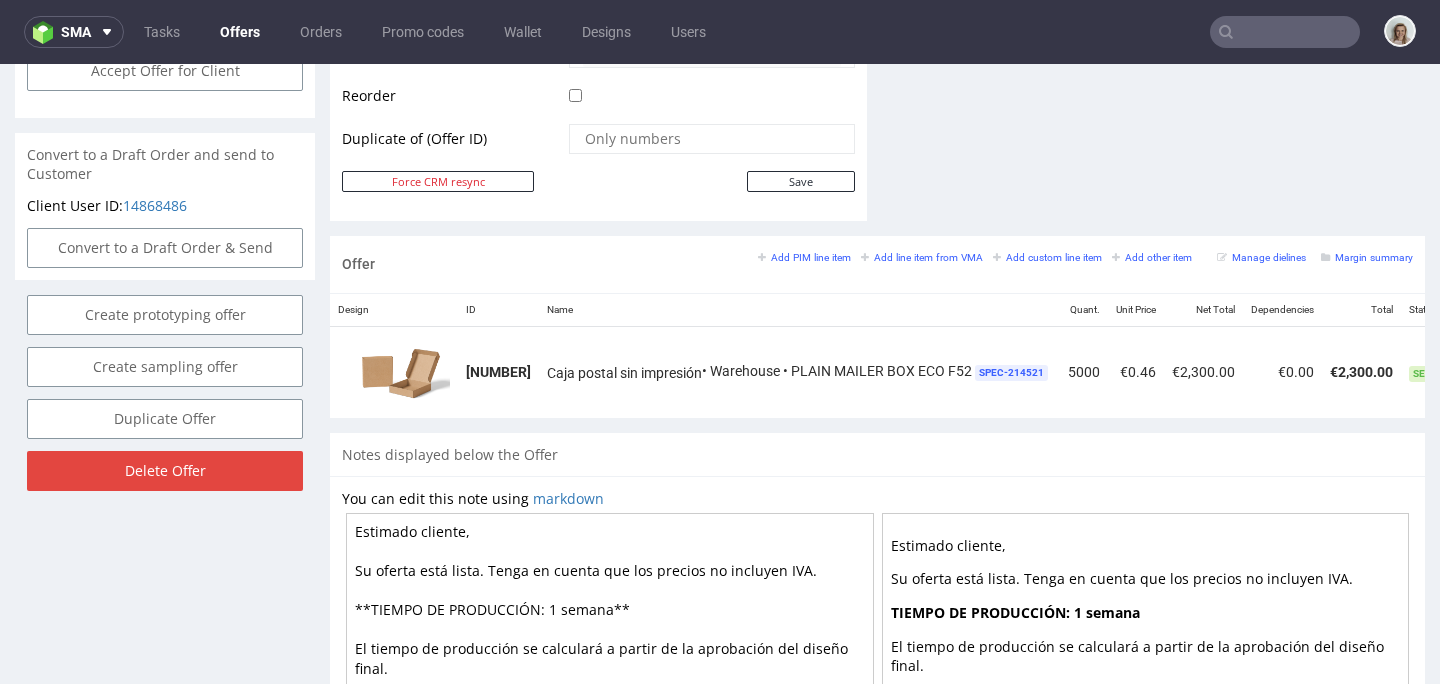 scroll, scrollTop: 1294, scrollLeft: 0, axis: vertical 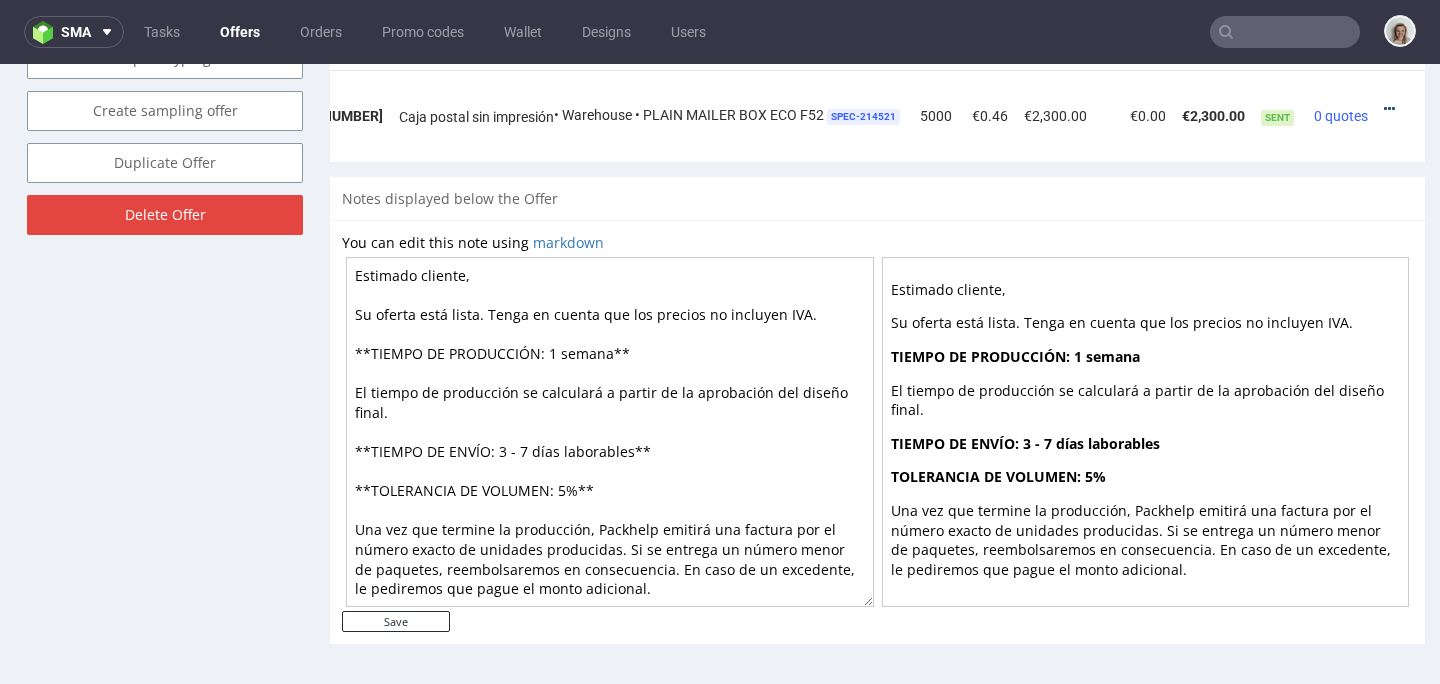 click at bounding box center (1389, 109) 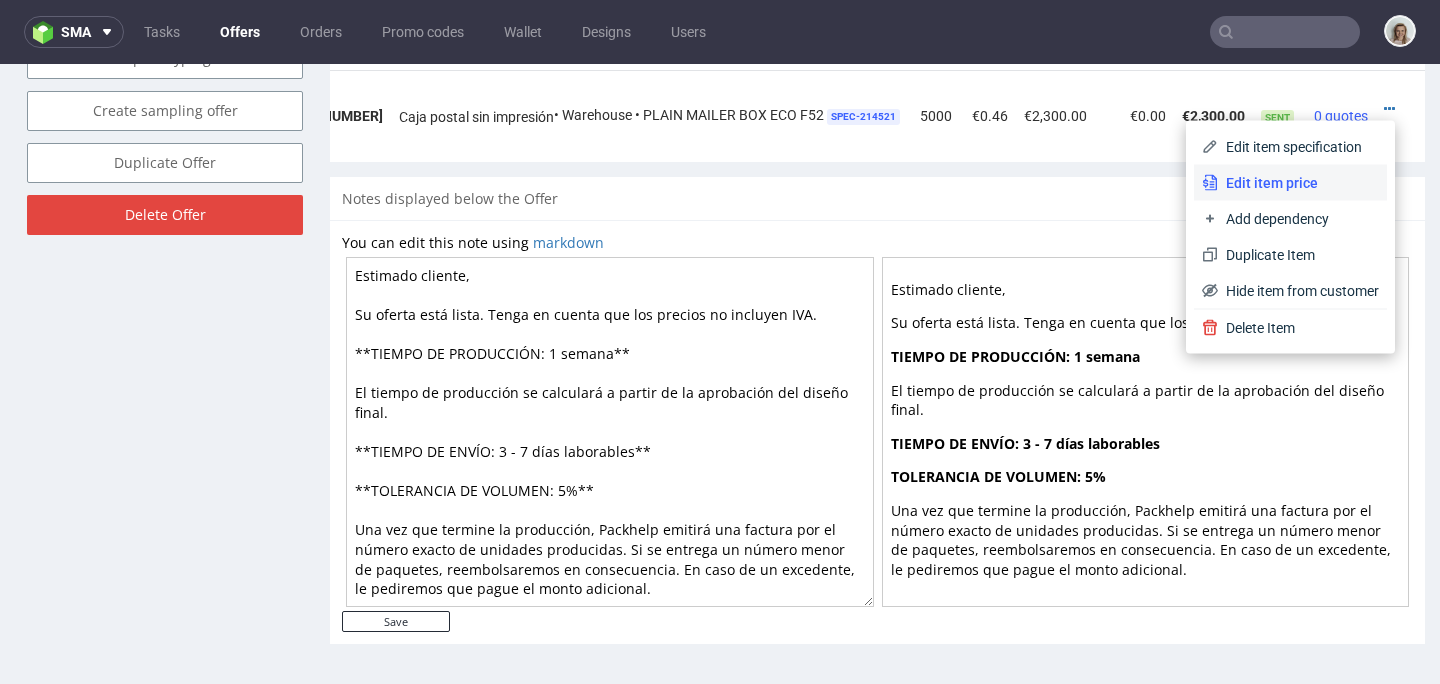 click on "Edit item price" at bounding box center [1290, 183] 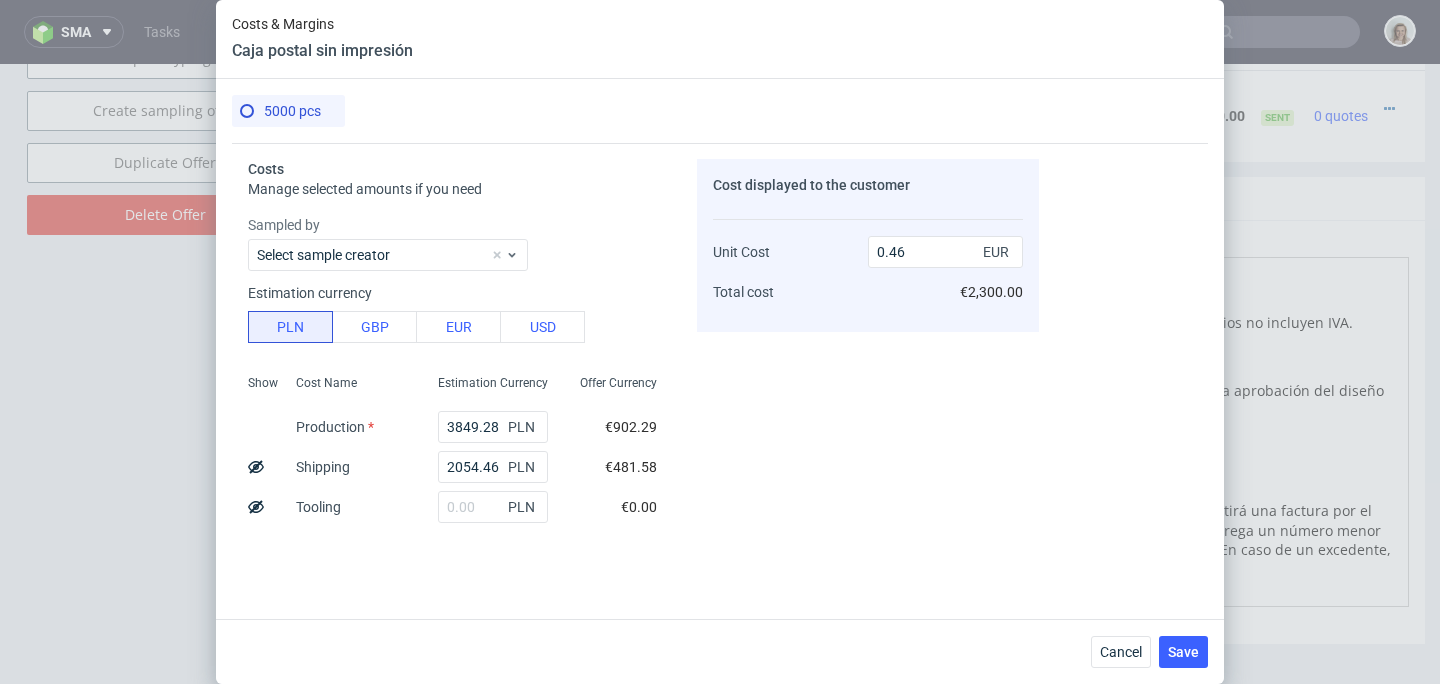 scroll, scrollTop: 352, scrollLeft: 0, axis: vertical 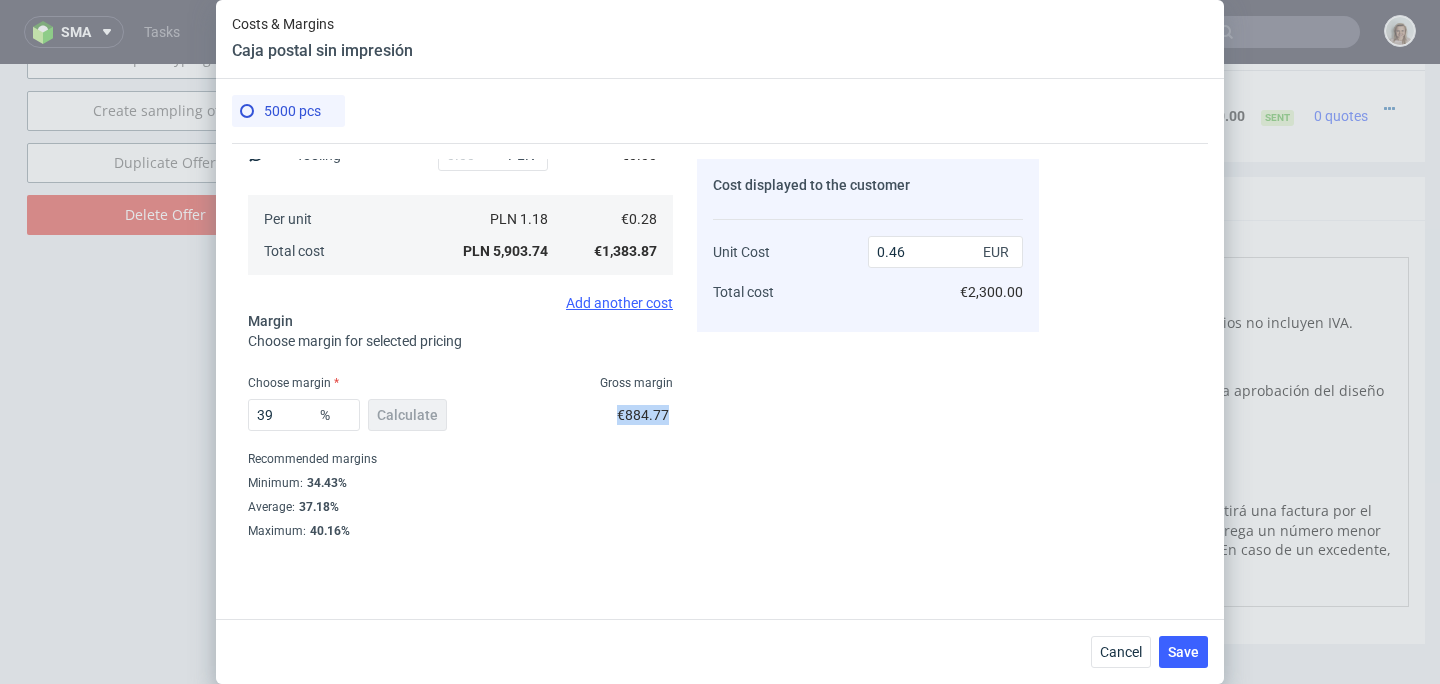 drag, startPoint x: 605, startPoint y: 411, endPoint x: 651, endPoint y: 411, distance: 46 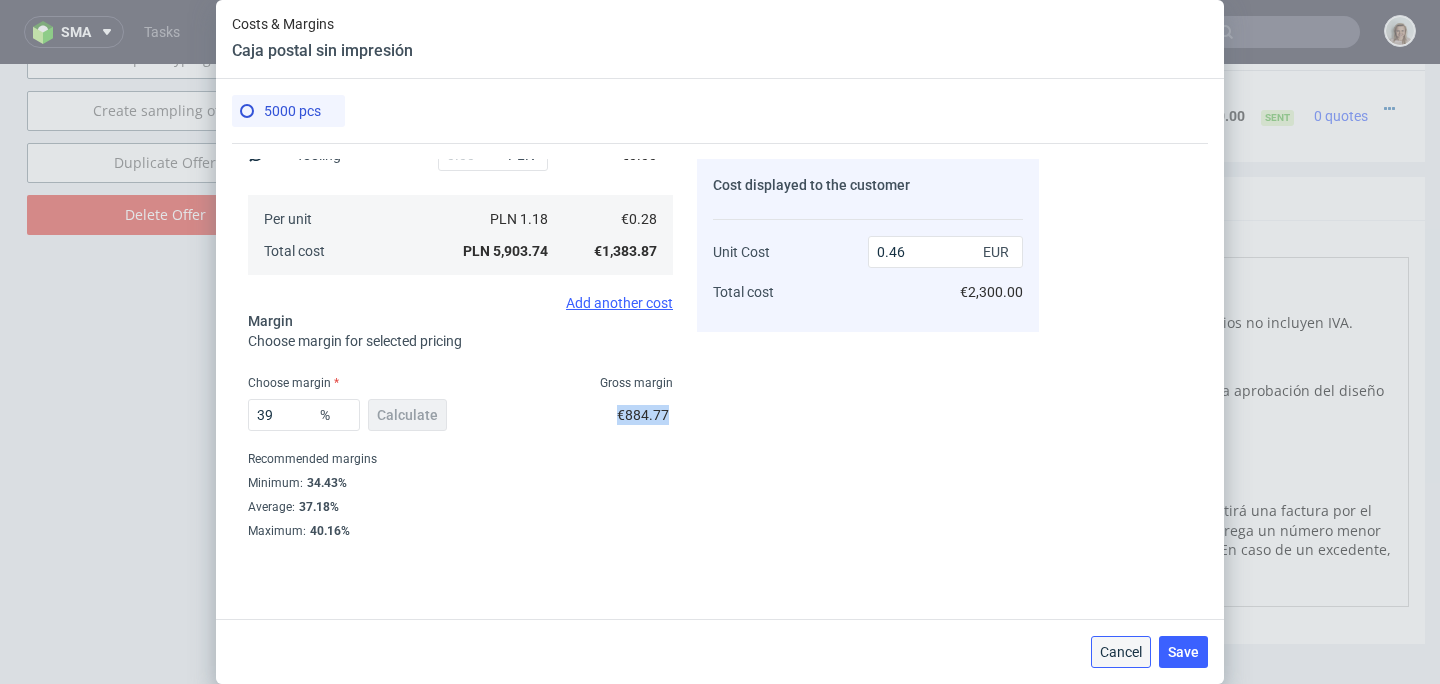 click on "Cancel" at bounding box center [1121, 652] 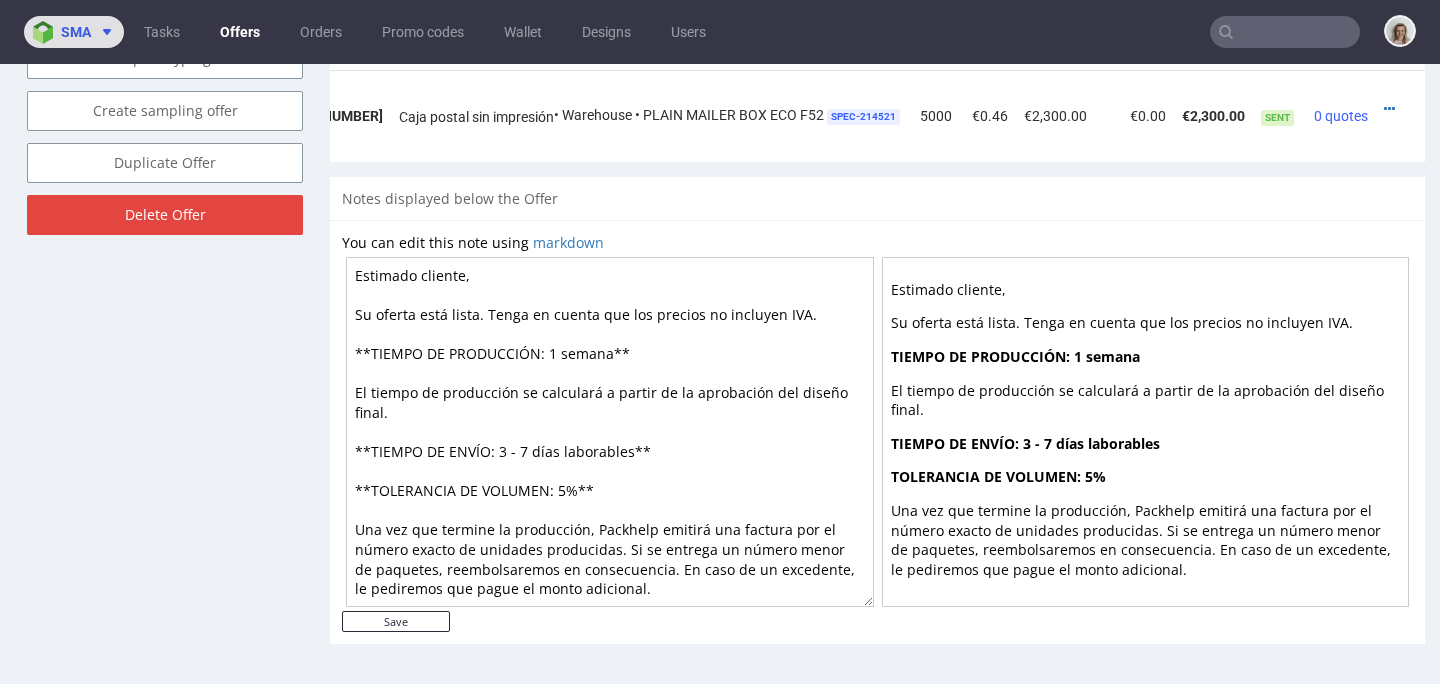 click 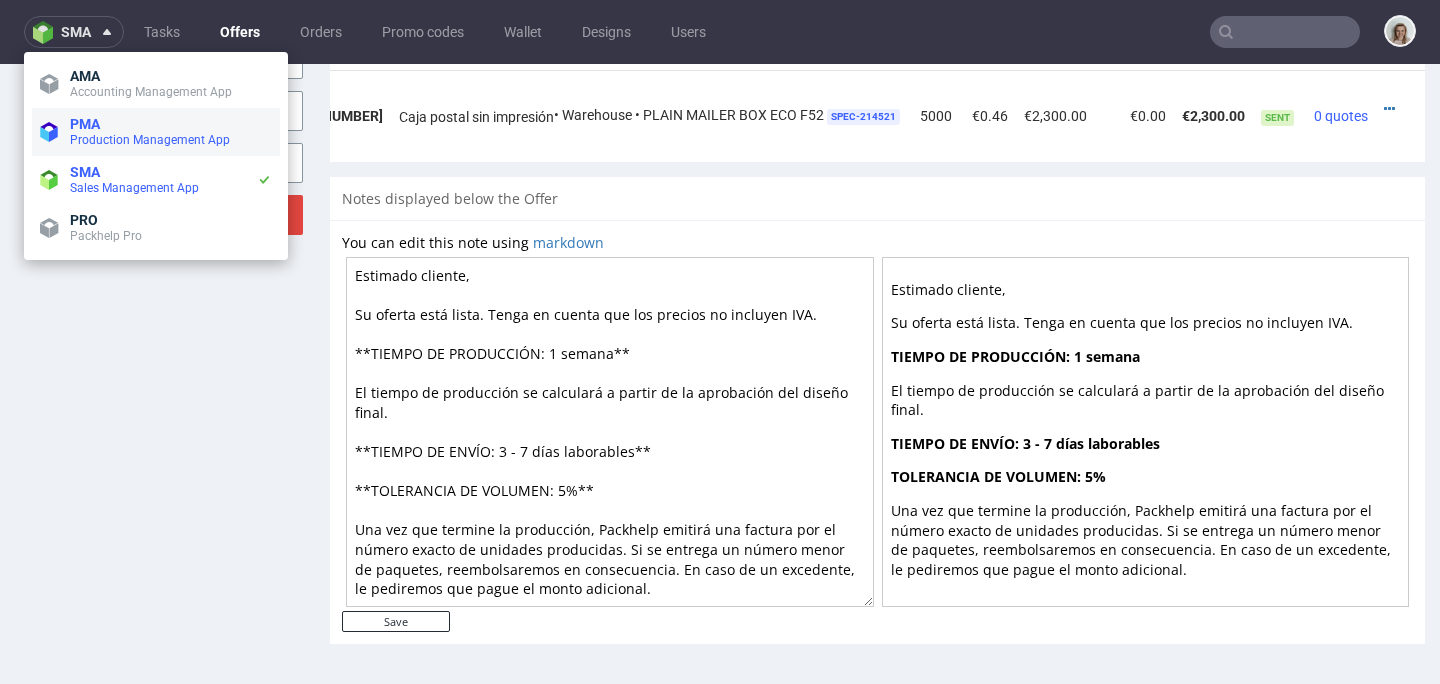 click on "PMA" at bounding box center [171, 124] 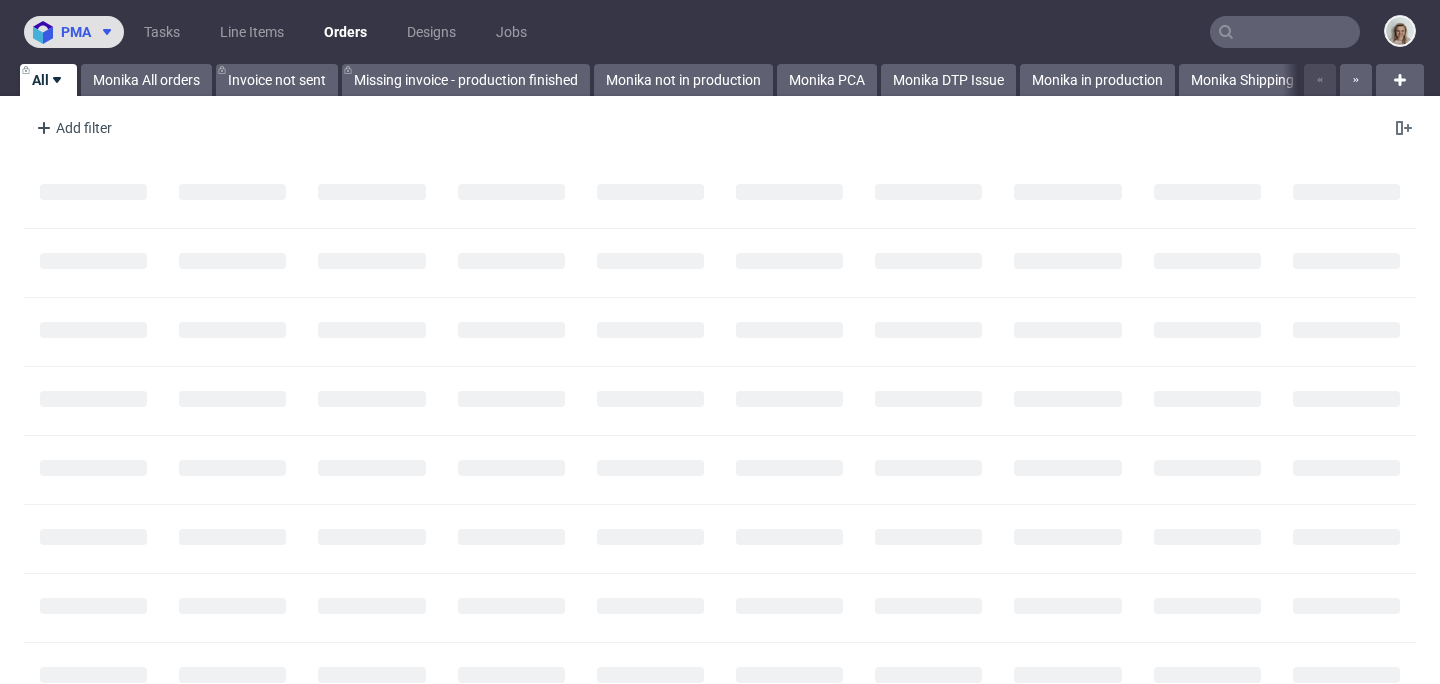 click on "pma" at bounding box center [74, 32] 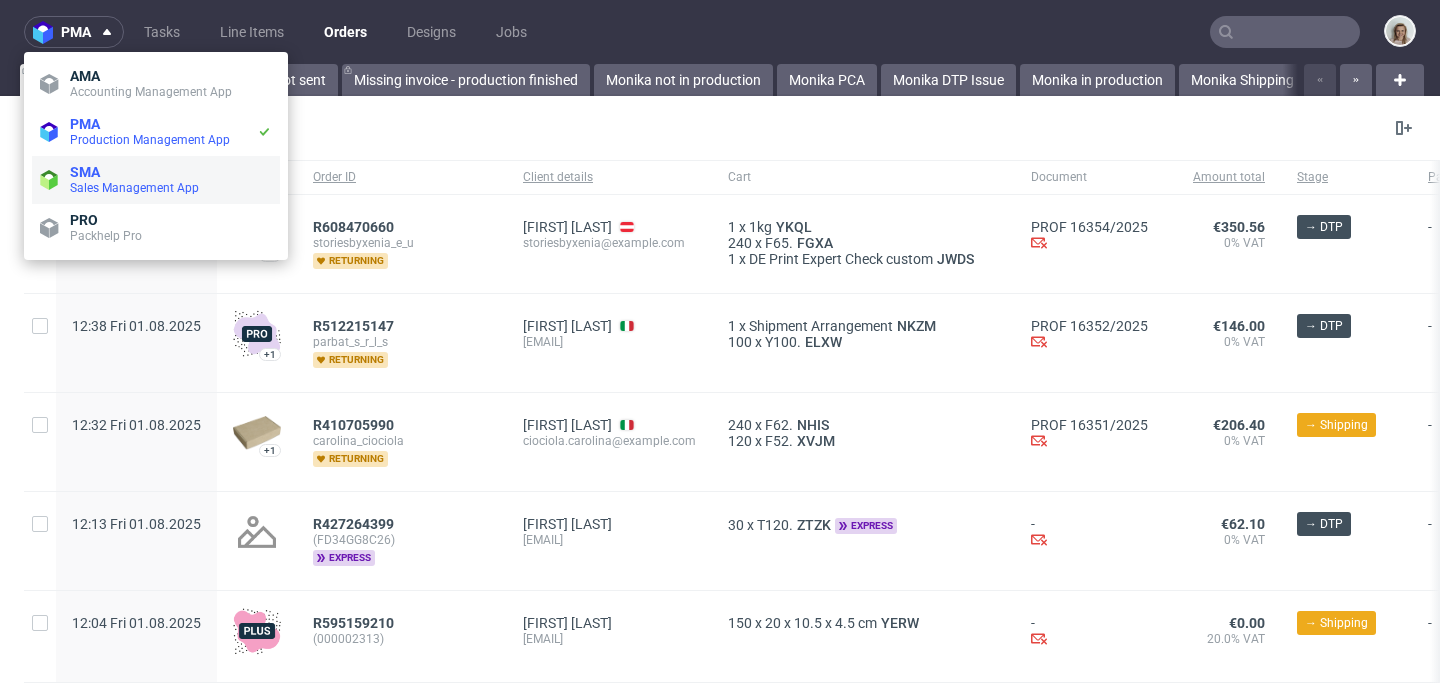click on "Sales Management App" at bounding box center (134, 188) 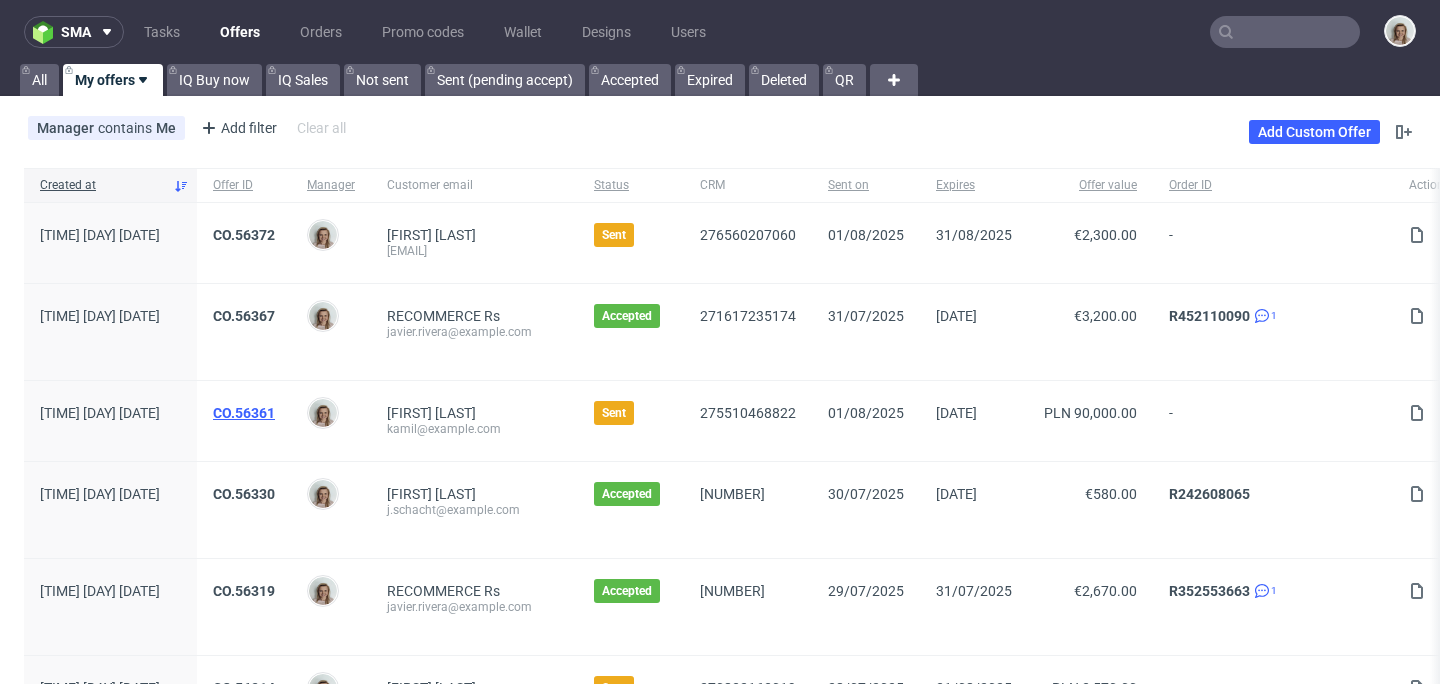 click on "CO.56361" at bounding box center (244, 413) 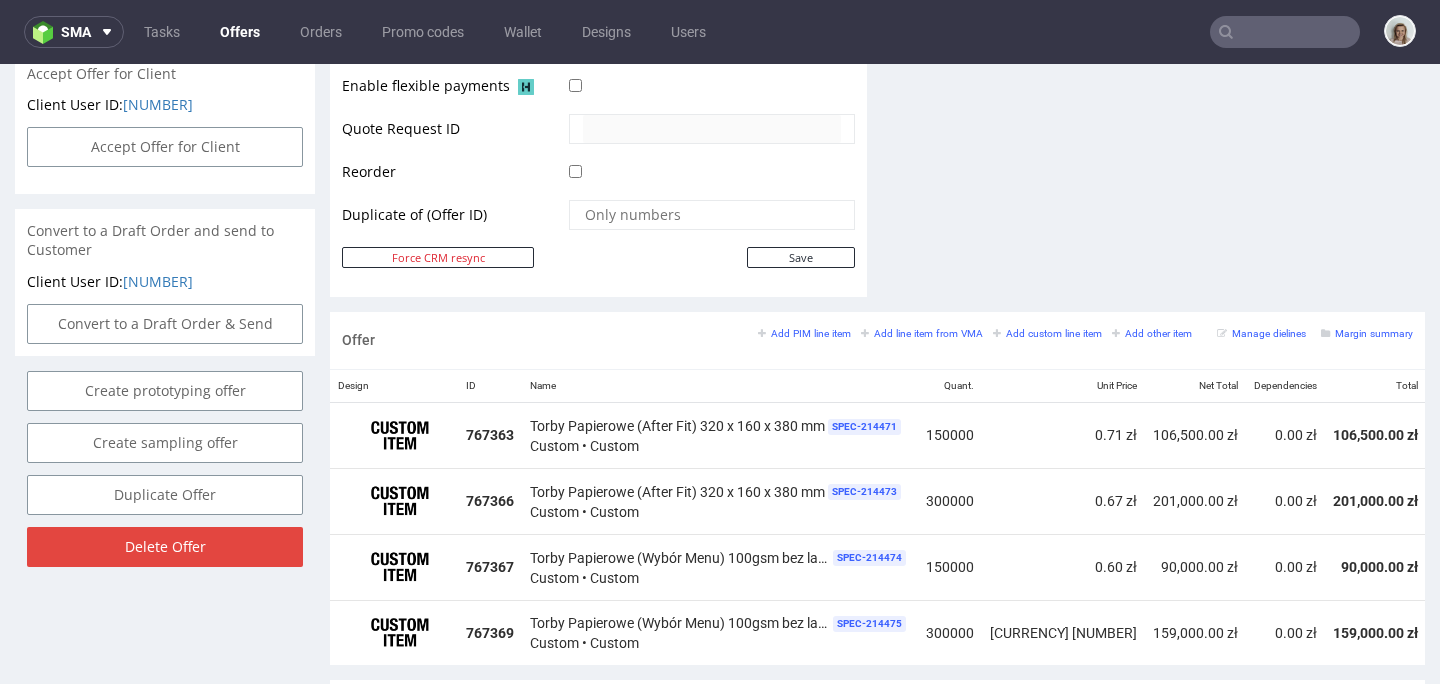 scroll, scrollTop: 966, scrollLeft: 0, axis: vertical 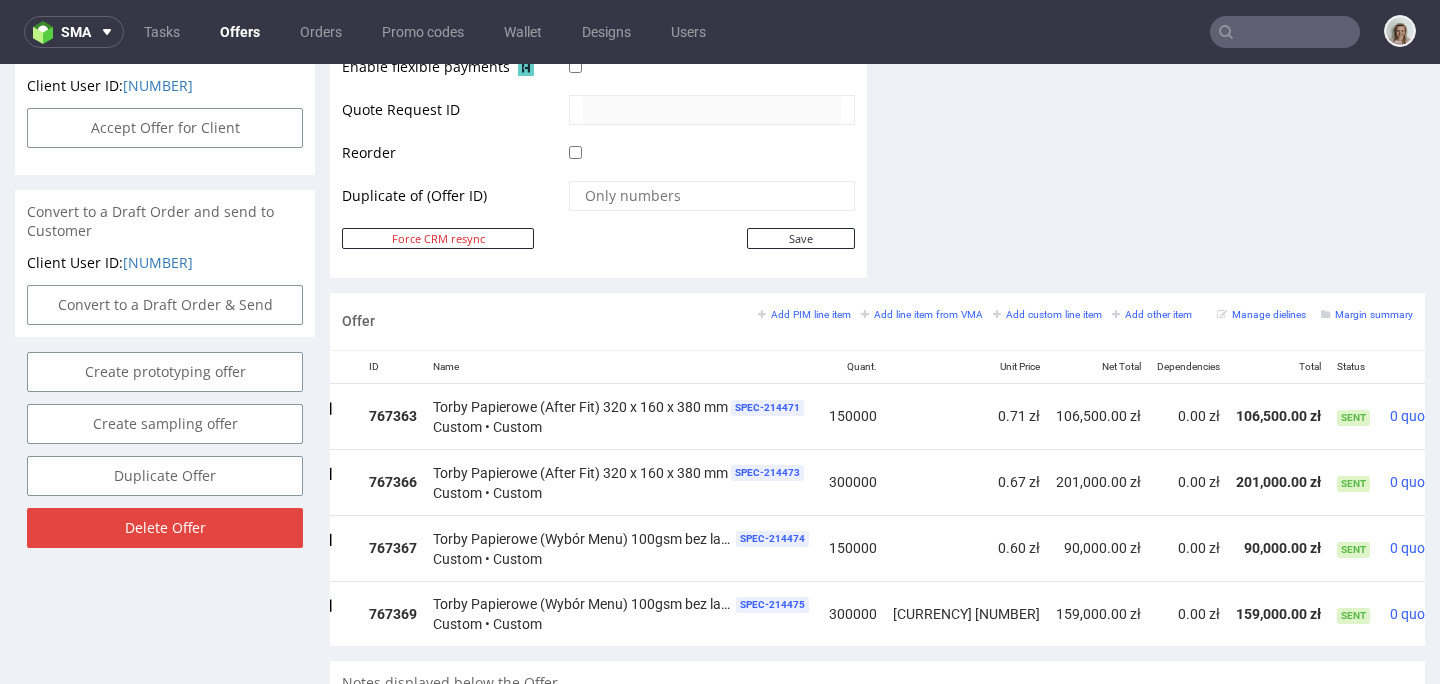 click at bounding box center [1465, 475] 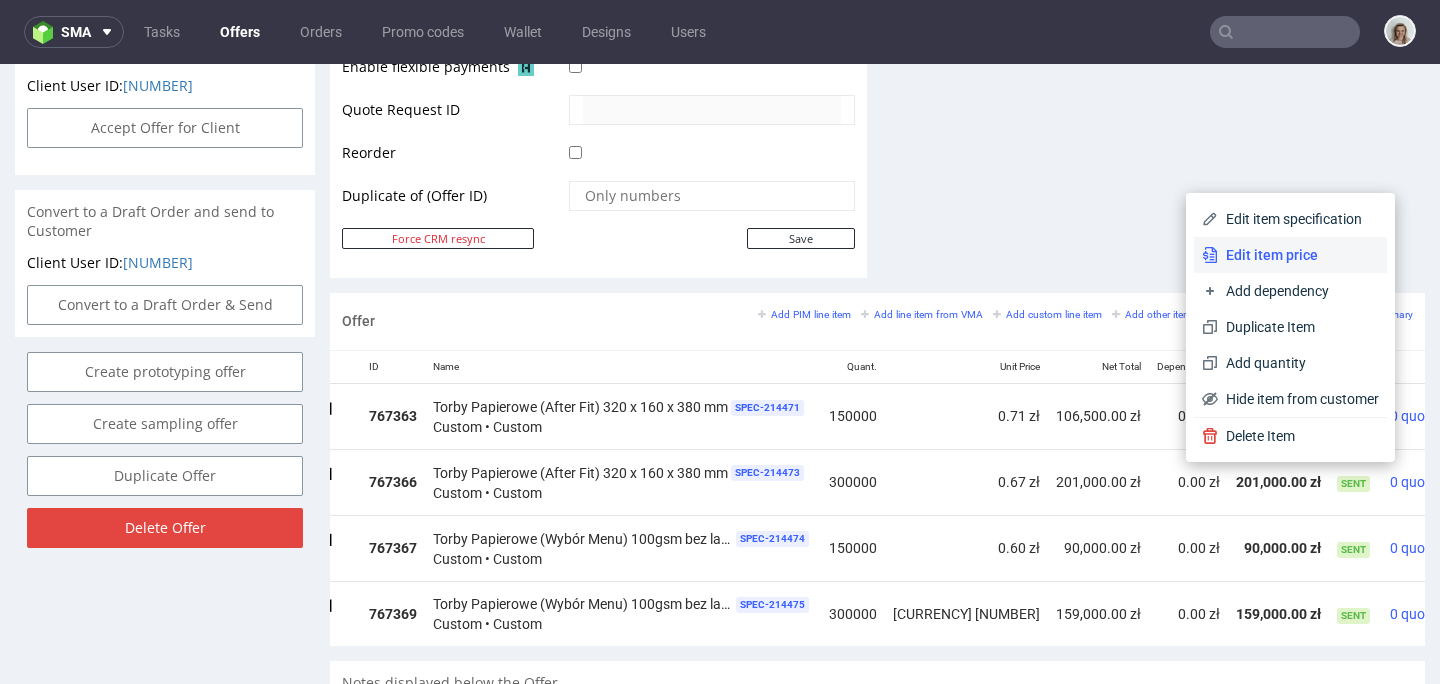 click on "Edit item price" at bounding box center [1298, 255] 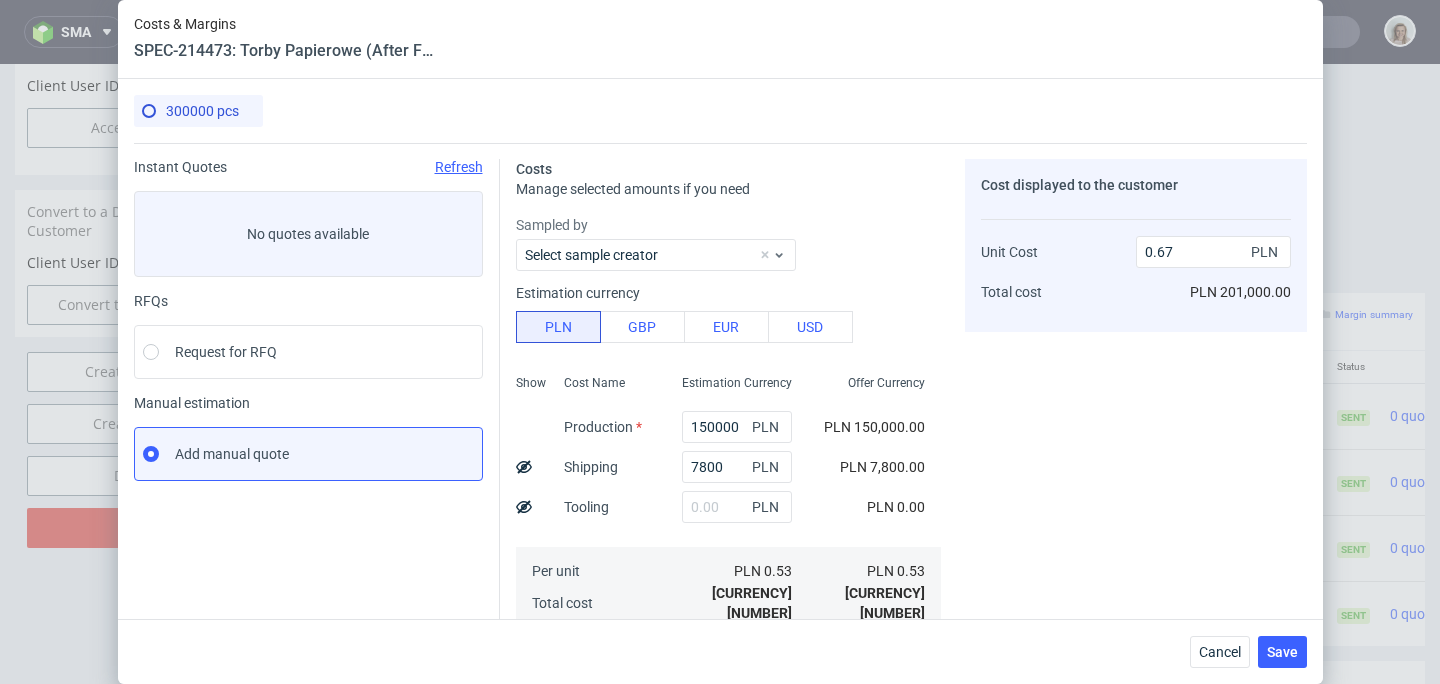 scroll, scrollTop: 303, scrollLeft: 0, axis: vertical 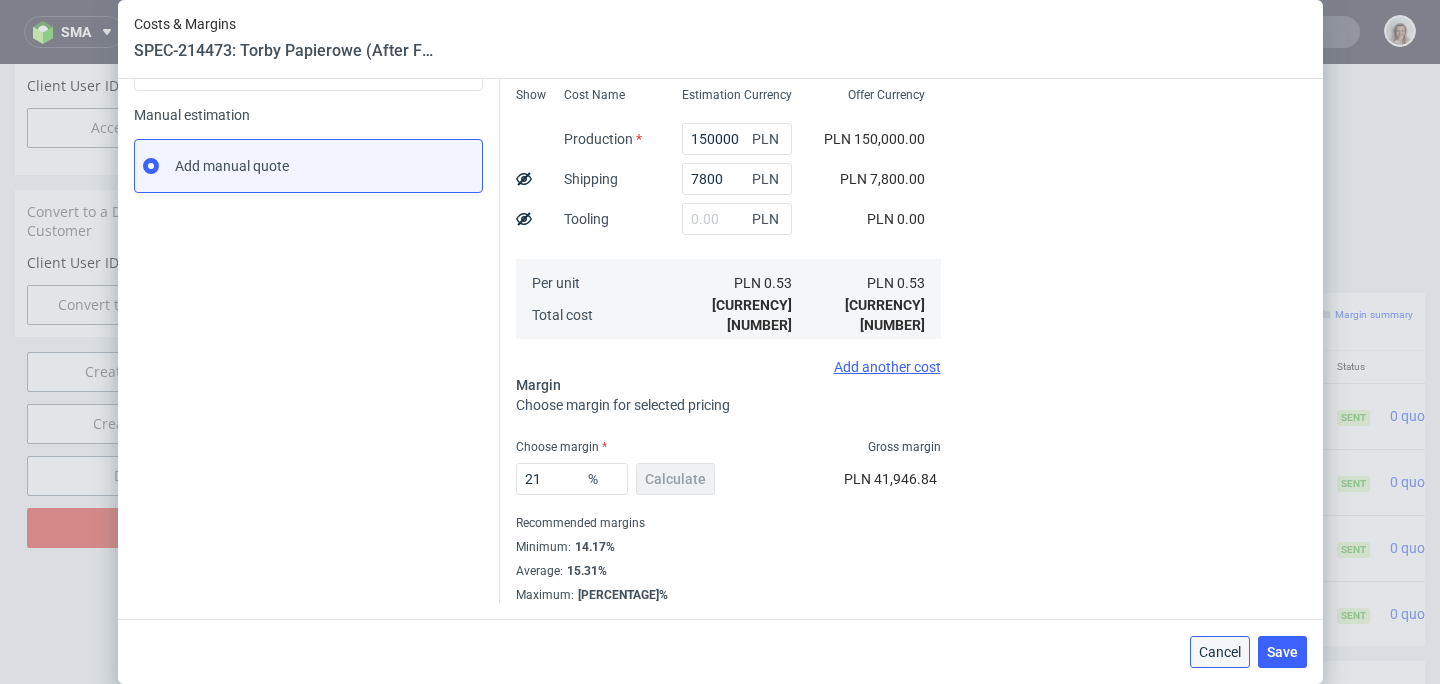 click on "Cancel" at bounding box center [1220, 652] 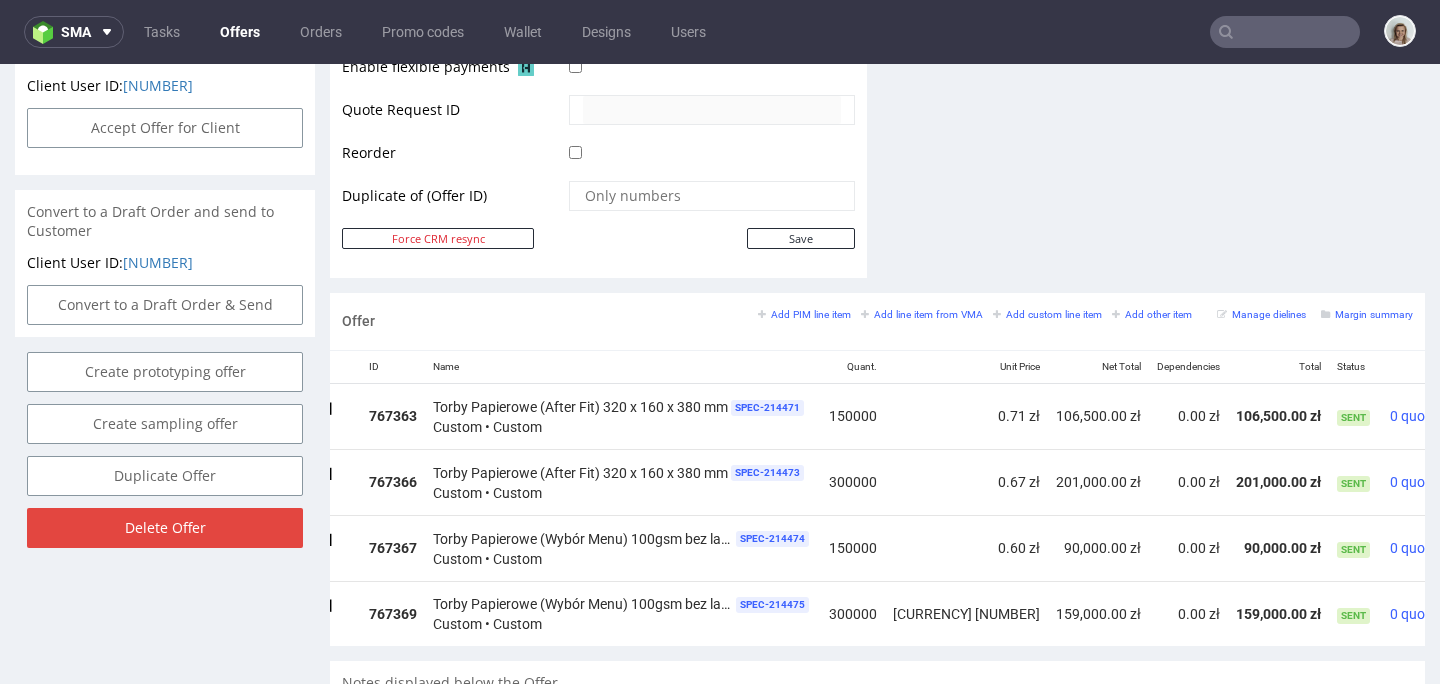 click at bounding box center [1465, 606] 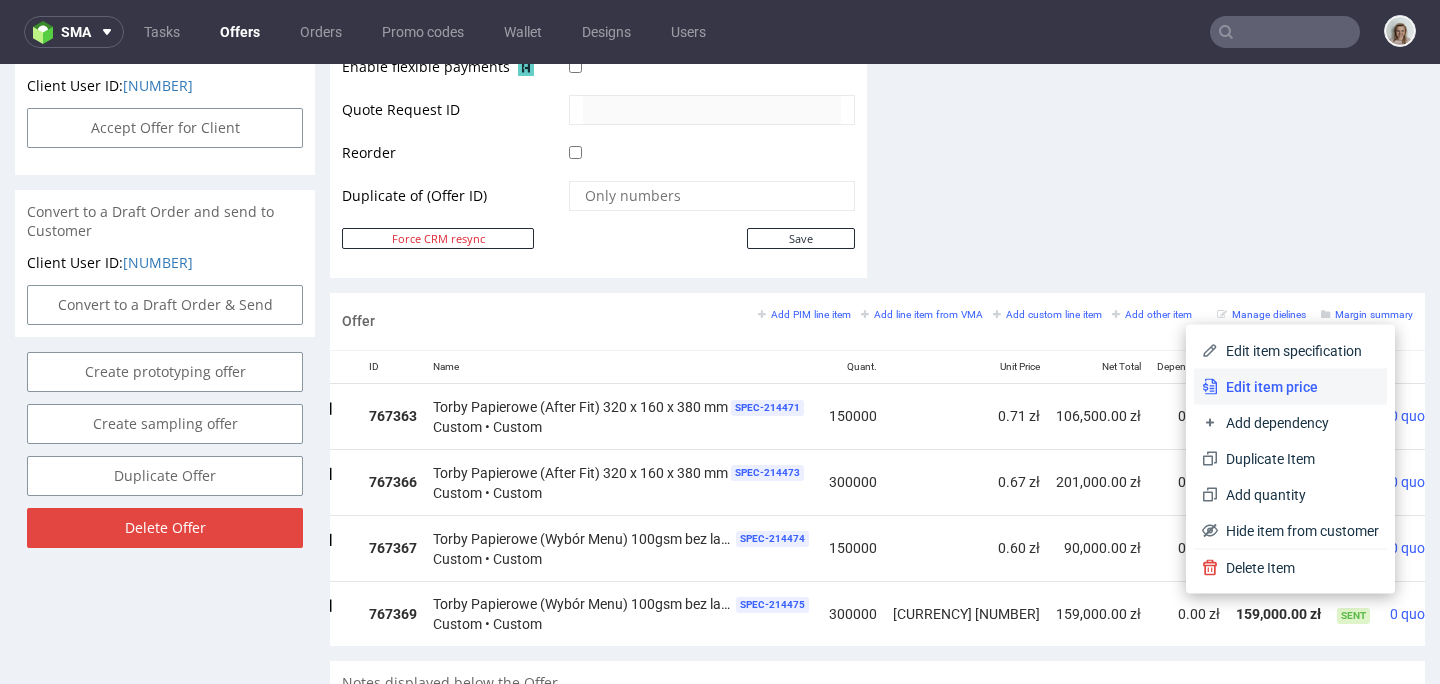 click on "Edit item price" at bounding box center [1298, 387] 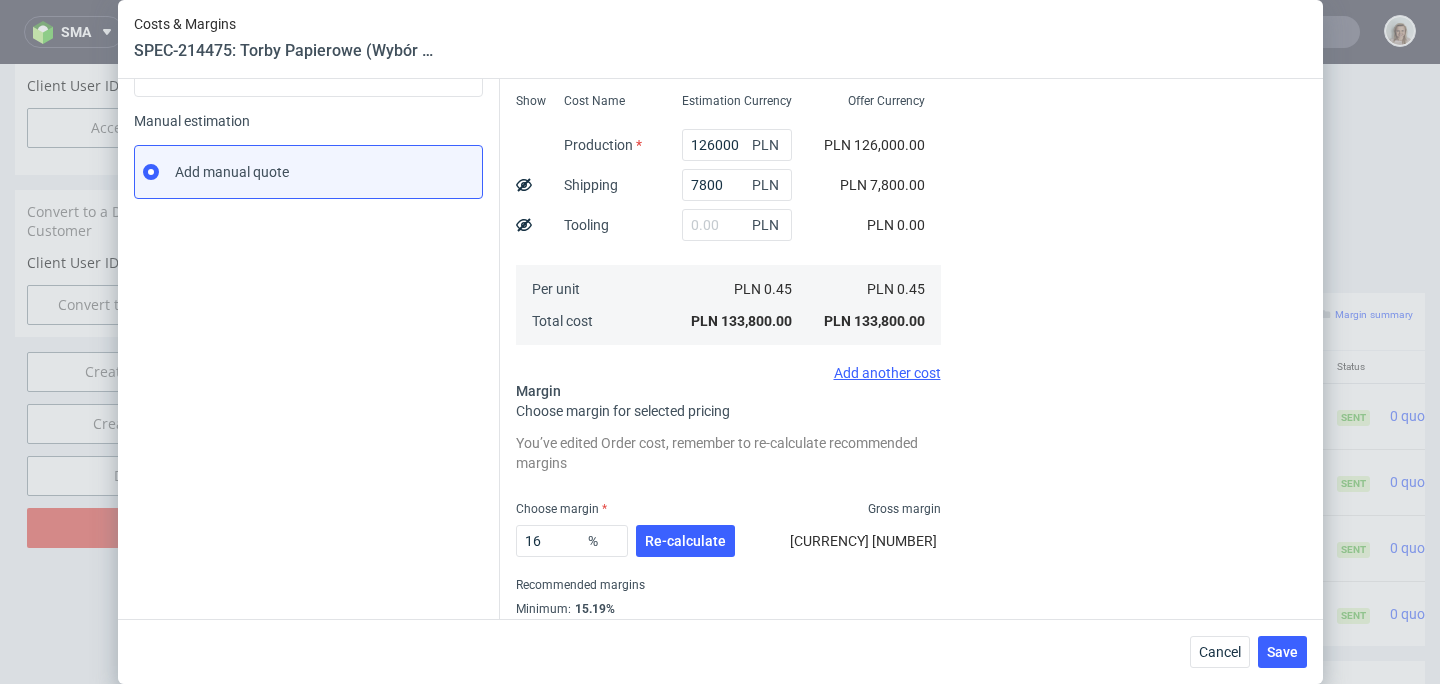 scroll, scrollTop: 359, scrollLeft: 0, axis: vertical 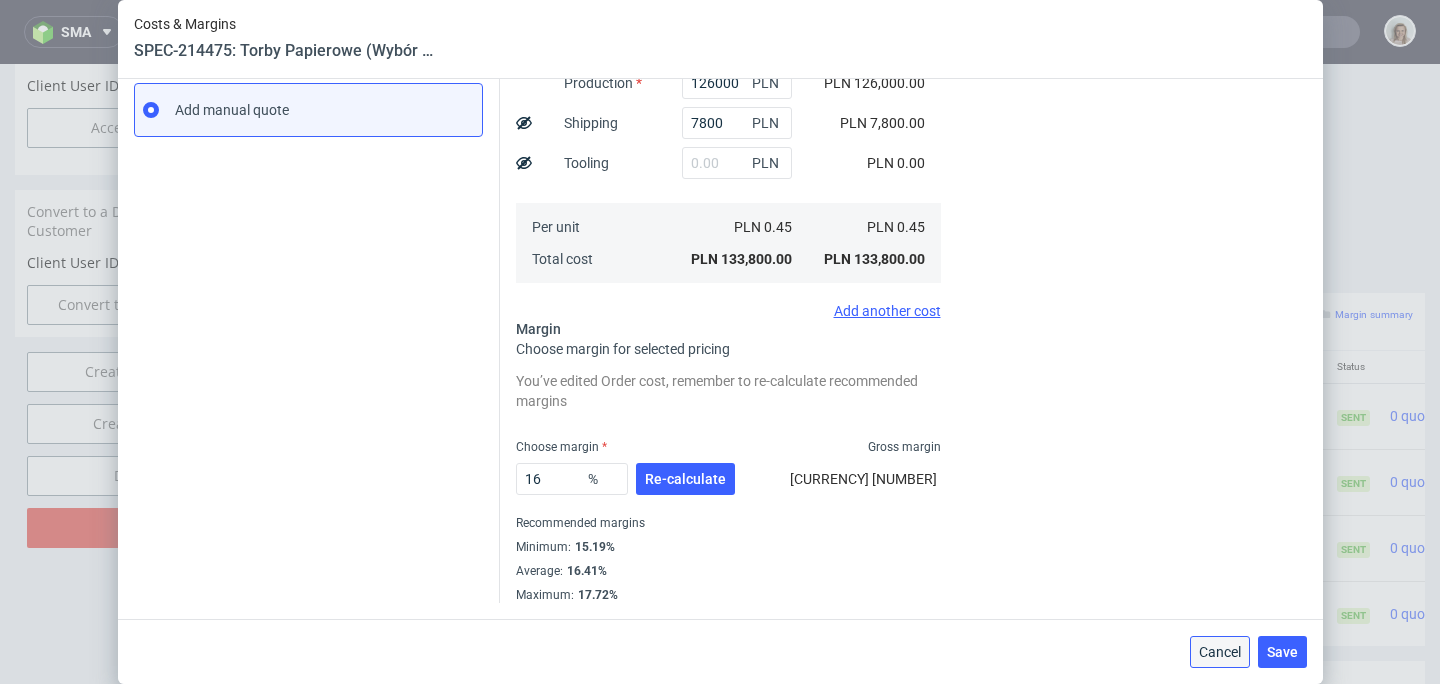 drag, startPoint x: 1225, startPoint y: 655, endPoint x: 1182, endPoint y: 619, distance: 56.0803 